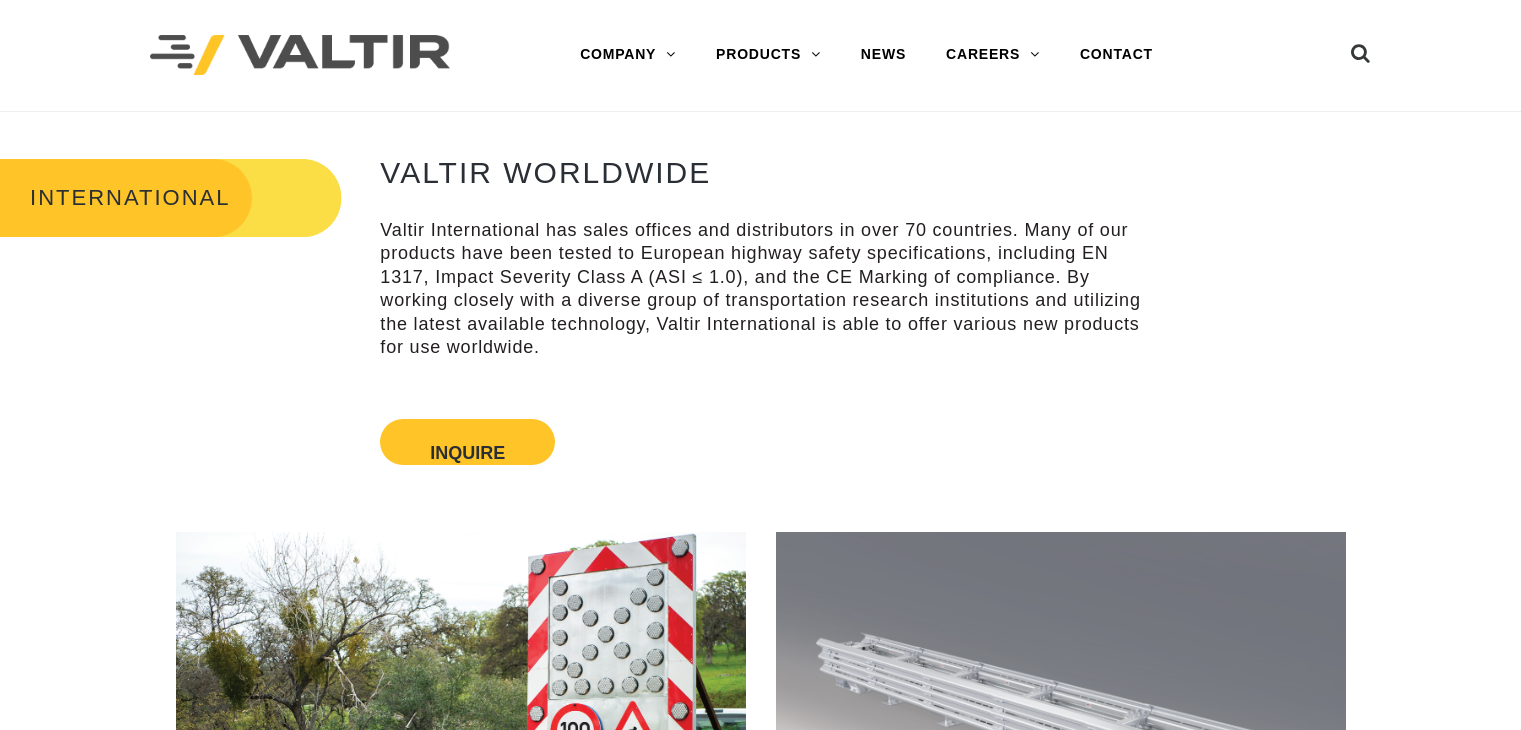 scroll, scrollTop: 0, scrollLeft: 0, axis: both 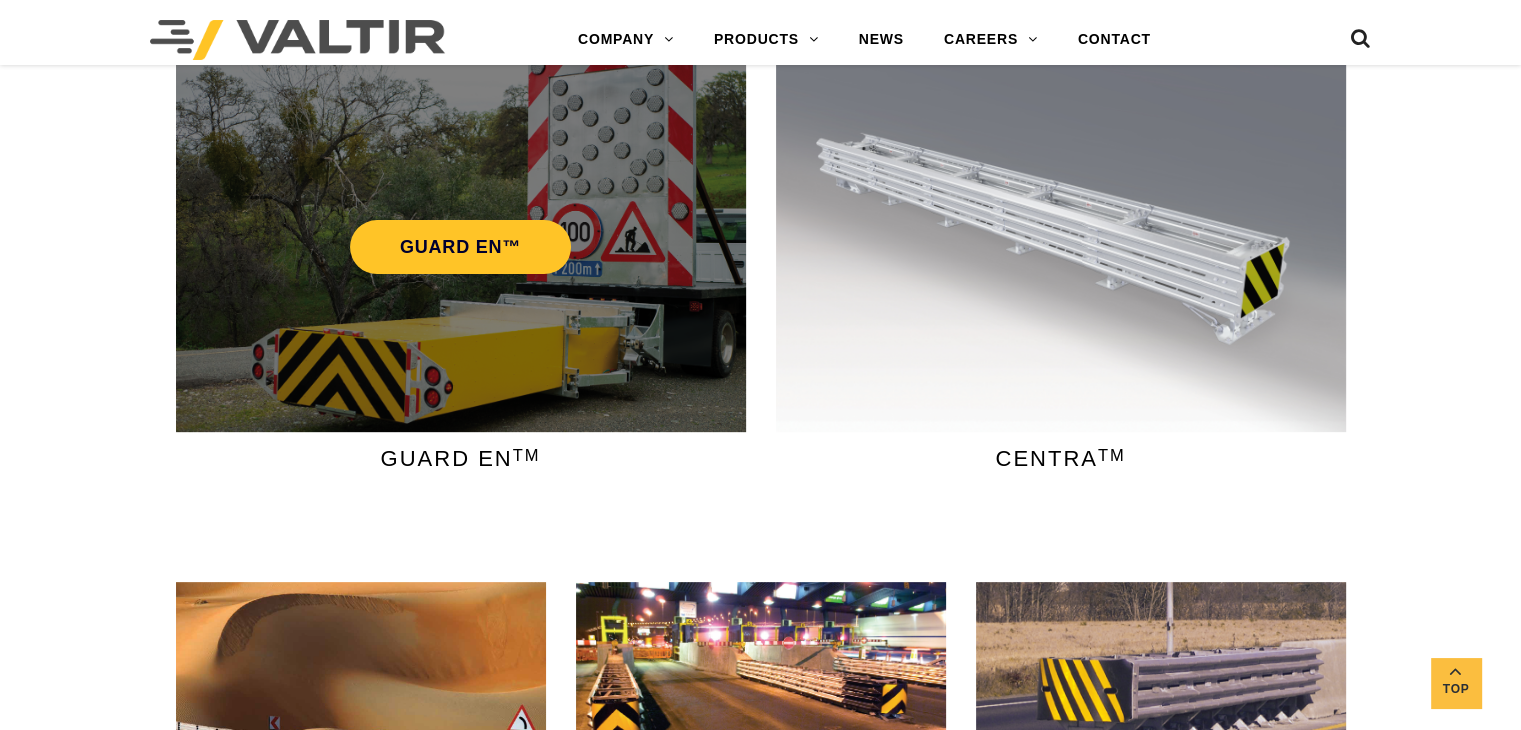 click on "GUARD EN™" at bounding box center [461, 247] 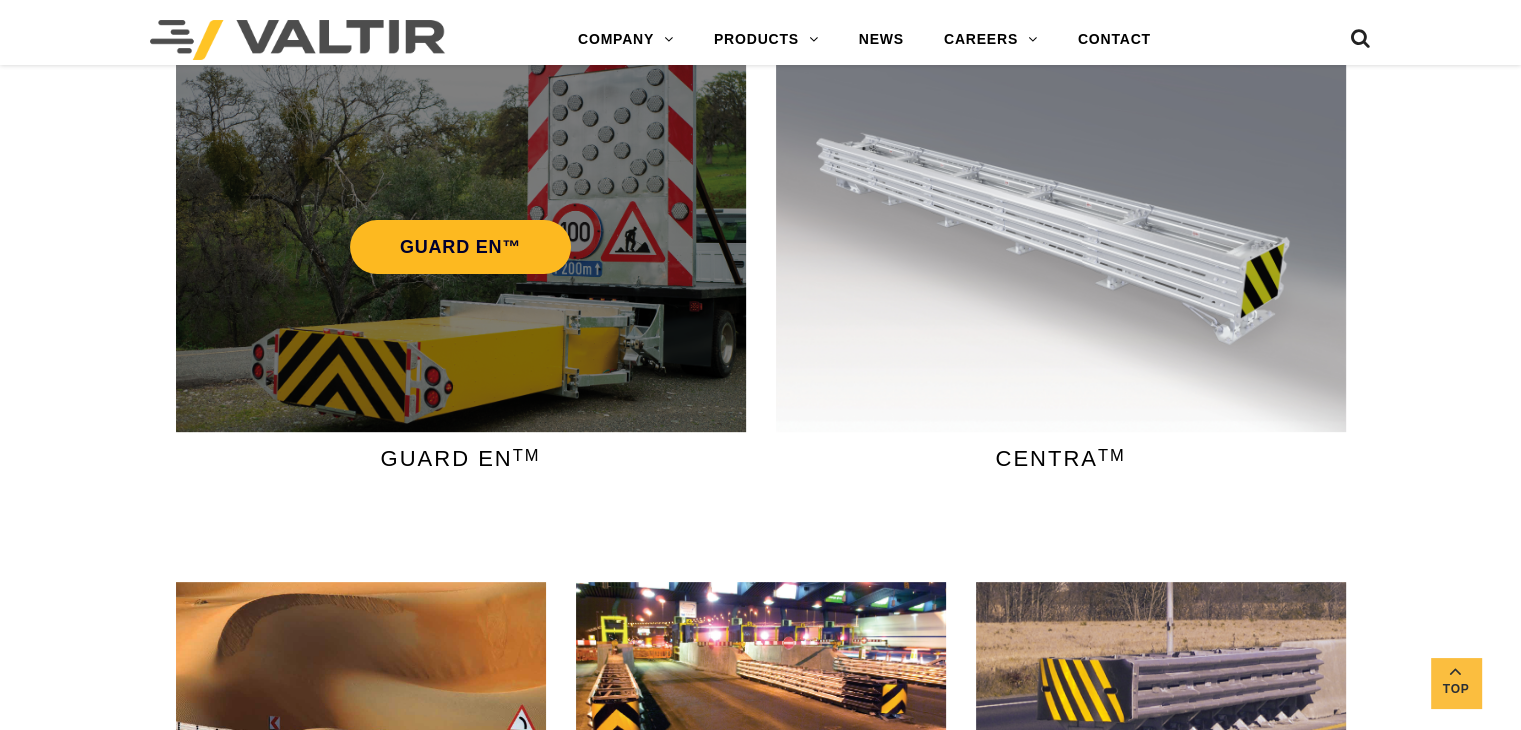 click on "GUARD EN™" at bounding box center (461, 247) 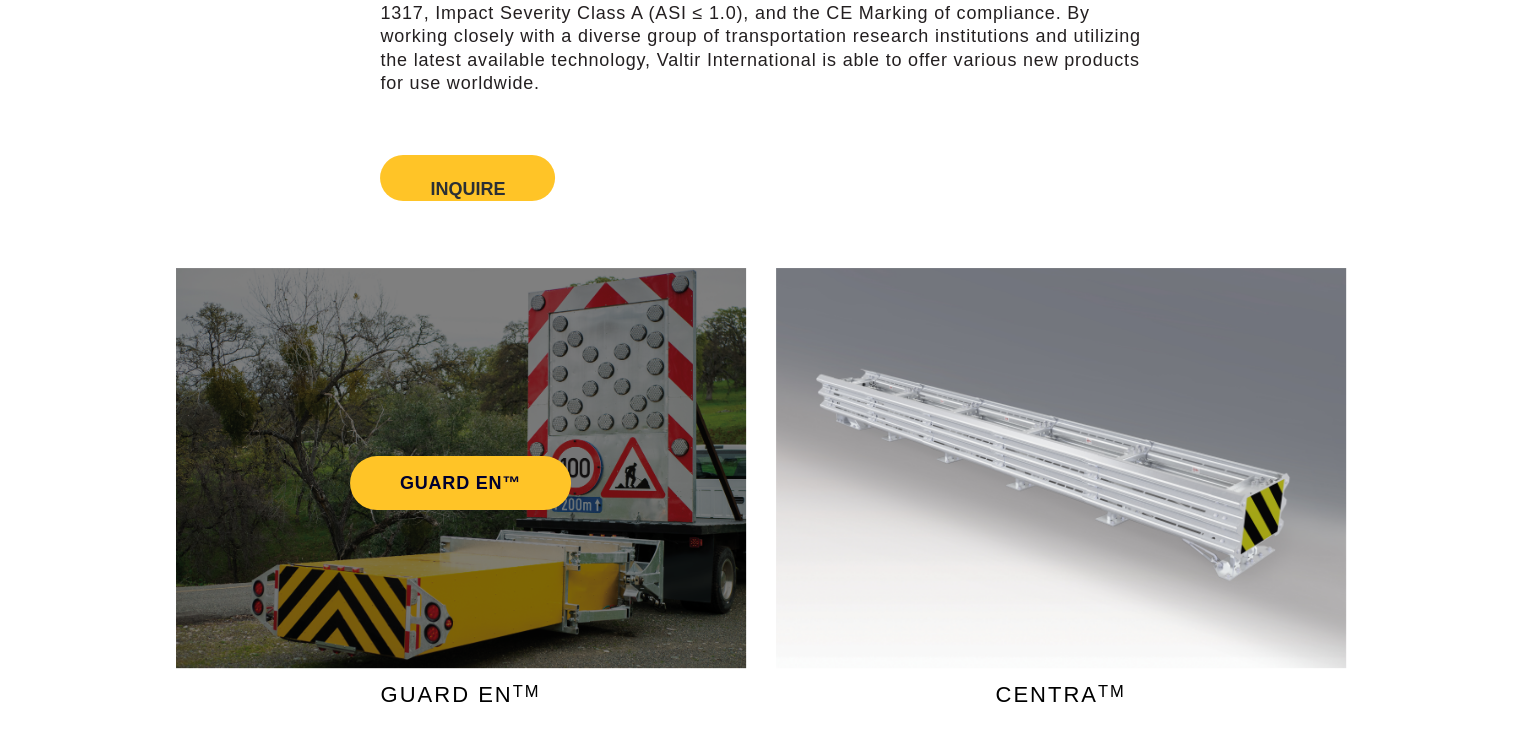 scroll, scrollTop: 300, scrollLeft: 0, axis: vertical 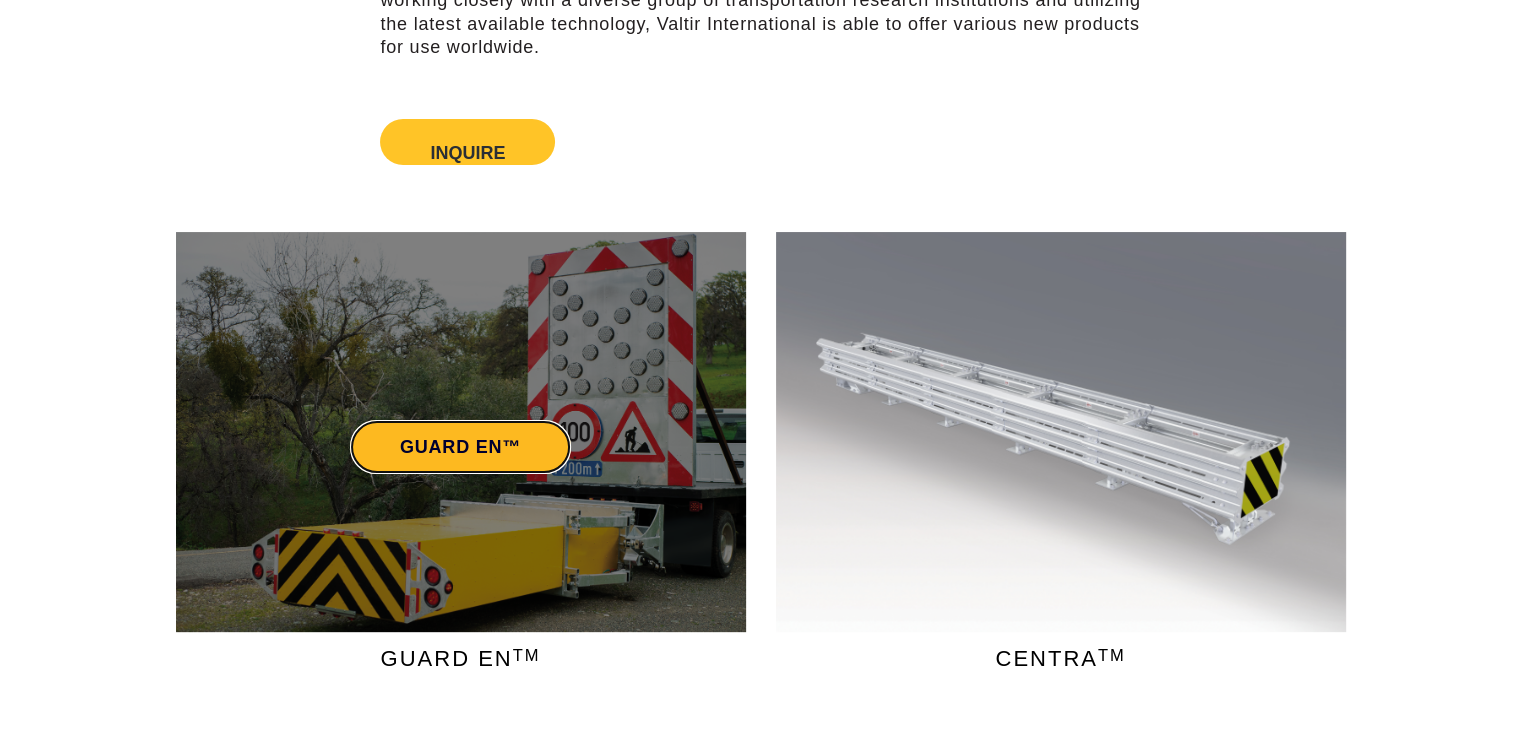 click on "GUARD EN™" at bounding box center (460, 447) 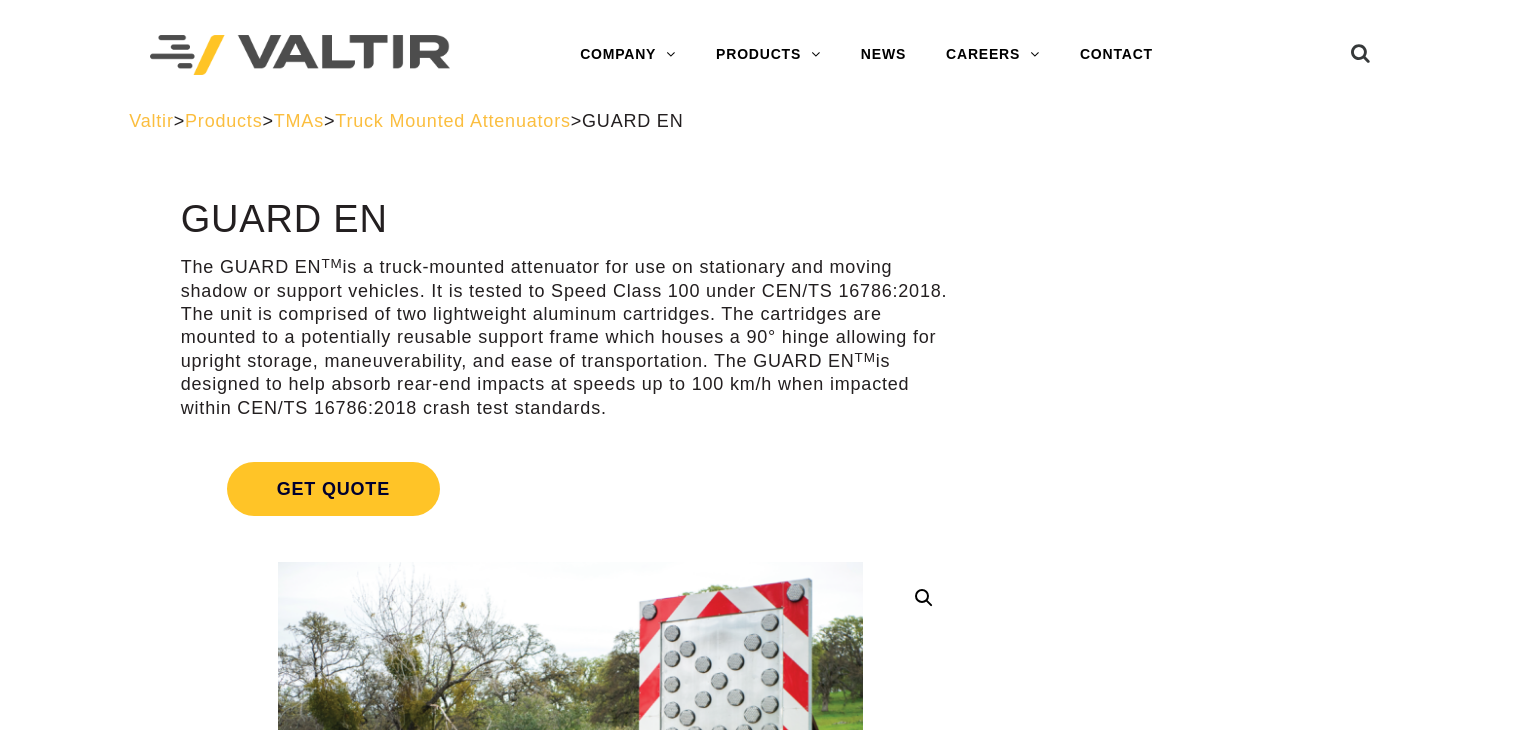 scroll, scrollTop: 0, scrollLeft: 0, axis: both 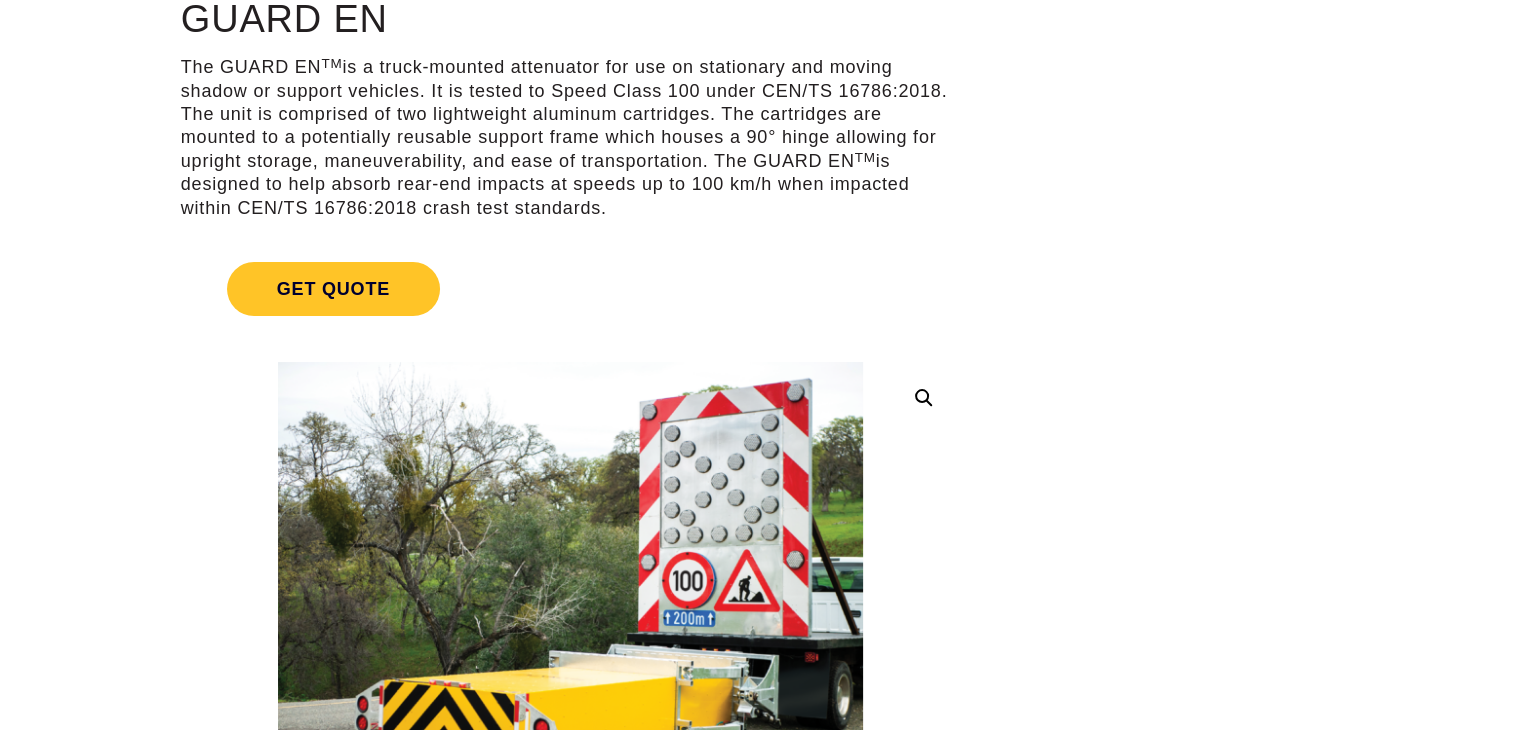 click on "The GUARD EN  TM  is a truck-mounted attenuator for use on stationary and moving shadow or support vehicles. It is tested to Speed Class 100 under CEN/TS 16786:2018. The unit is comprised of two lightweight aluminum cartridges. The cartridges are mounted to a potentially reusable support frame which houses a 90° hinge allowing for upright storage, maneuverability, and ease of transportation. The GUARD EN  TM  is designed to help absorb rear-end impacts at speeds up to 100 km/h when impacted within CEN/TS 16786:2018 crash test standards." at bounding box center [570, 138] 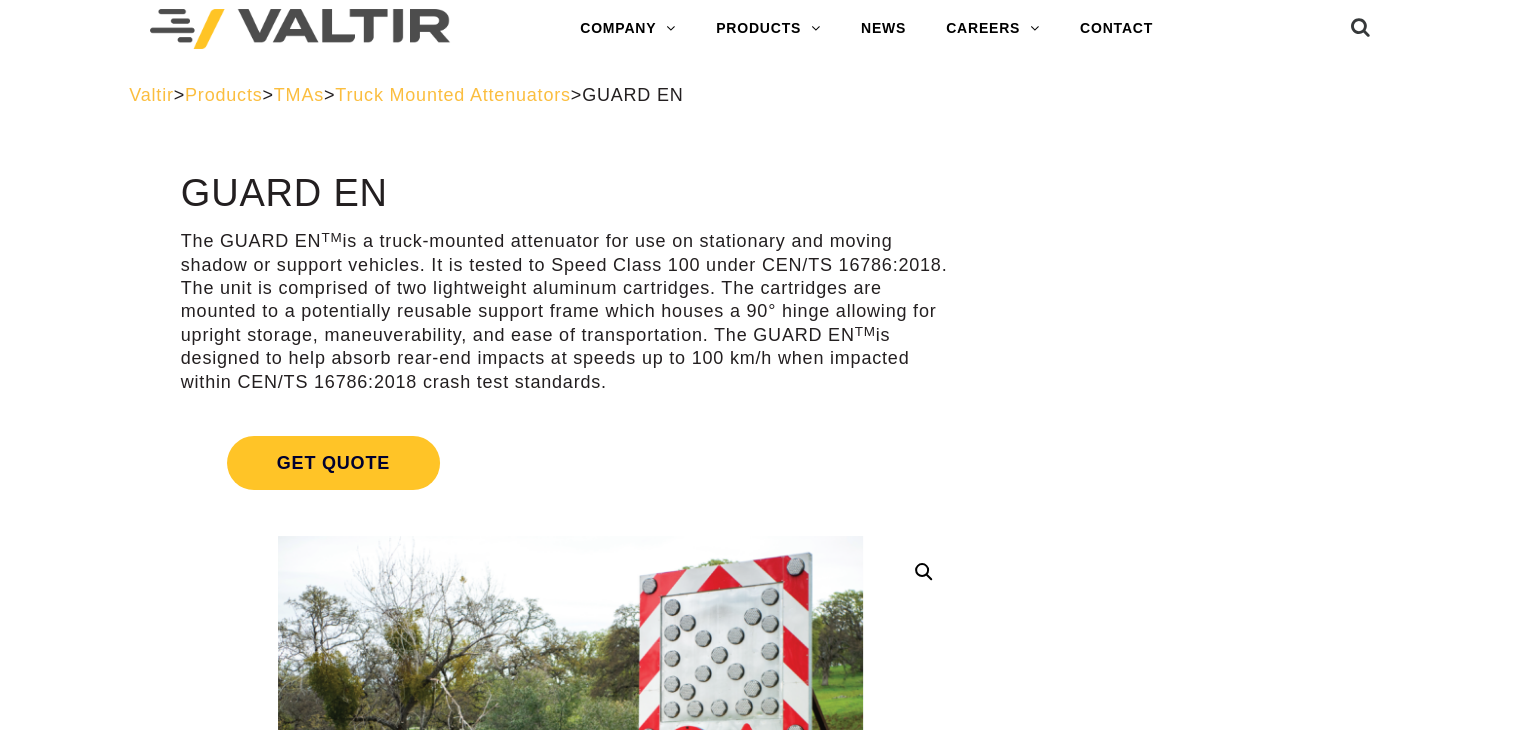 scroll, scrollTop: 0, scrollLeft: 0, axis: both 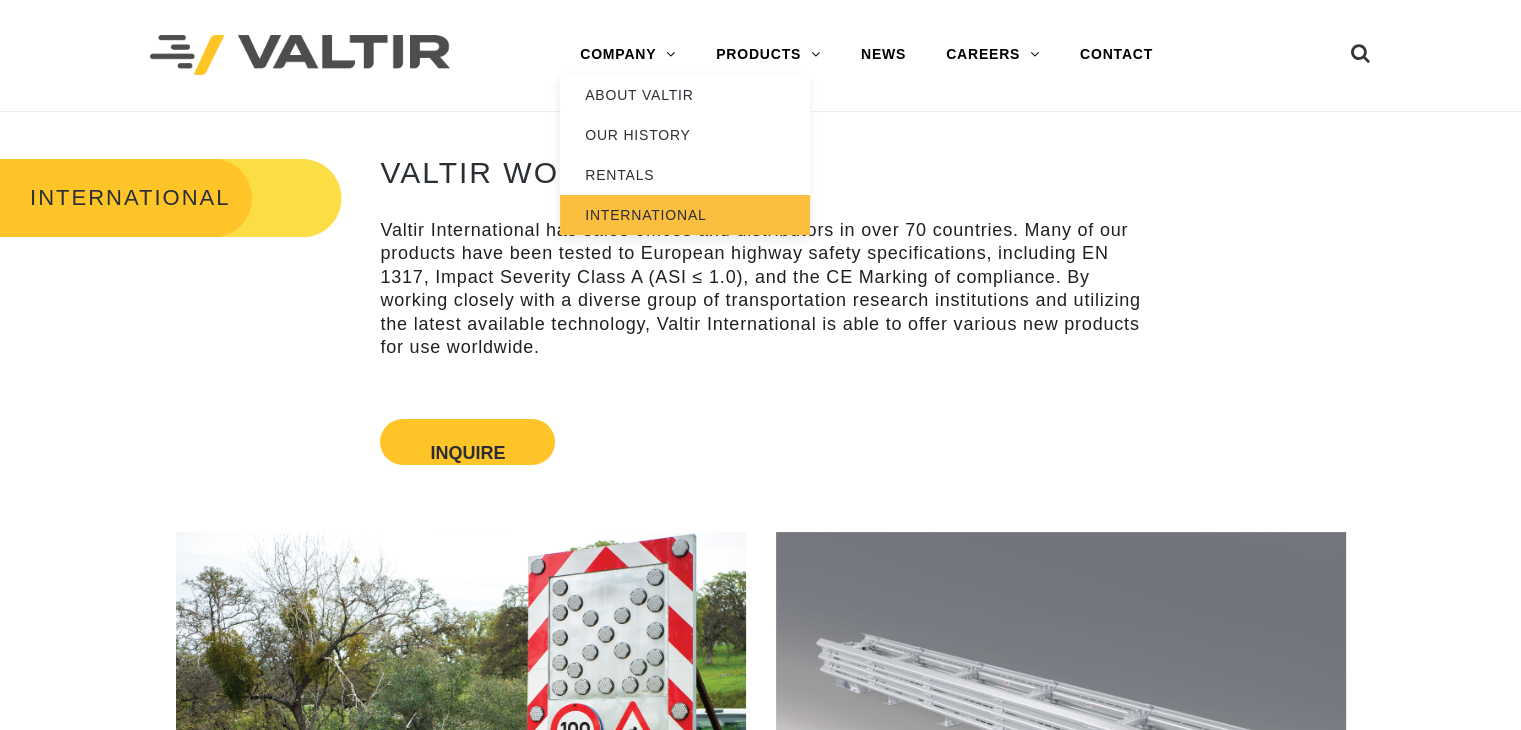 click on "INTERNATIONAL" at bounding box center (685, 215) 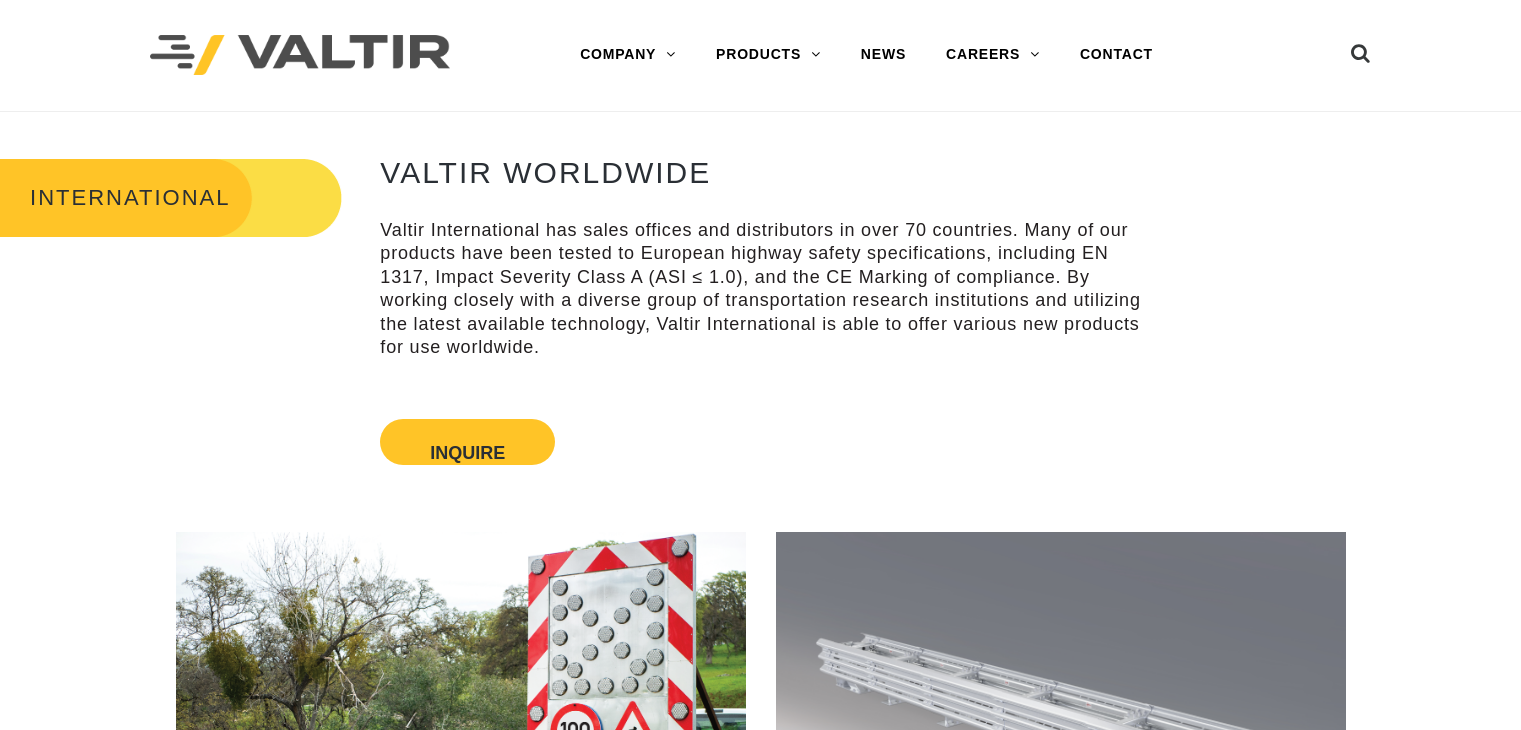 scroll, scrollTop: 0, scrollLeft: 0, axis: both 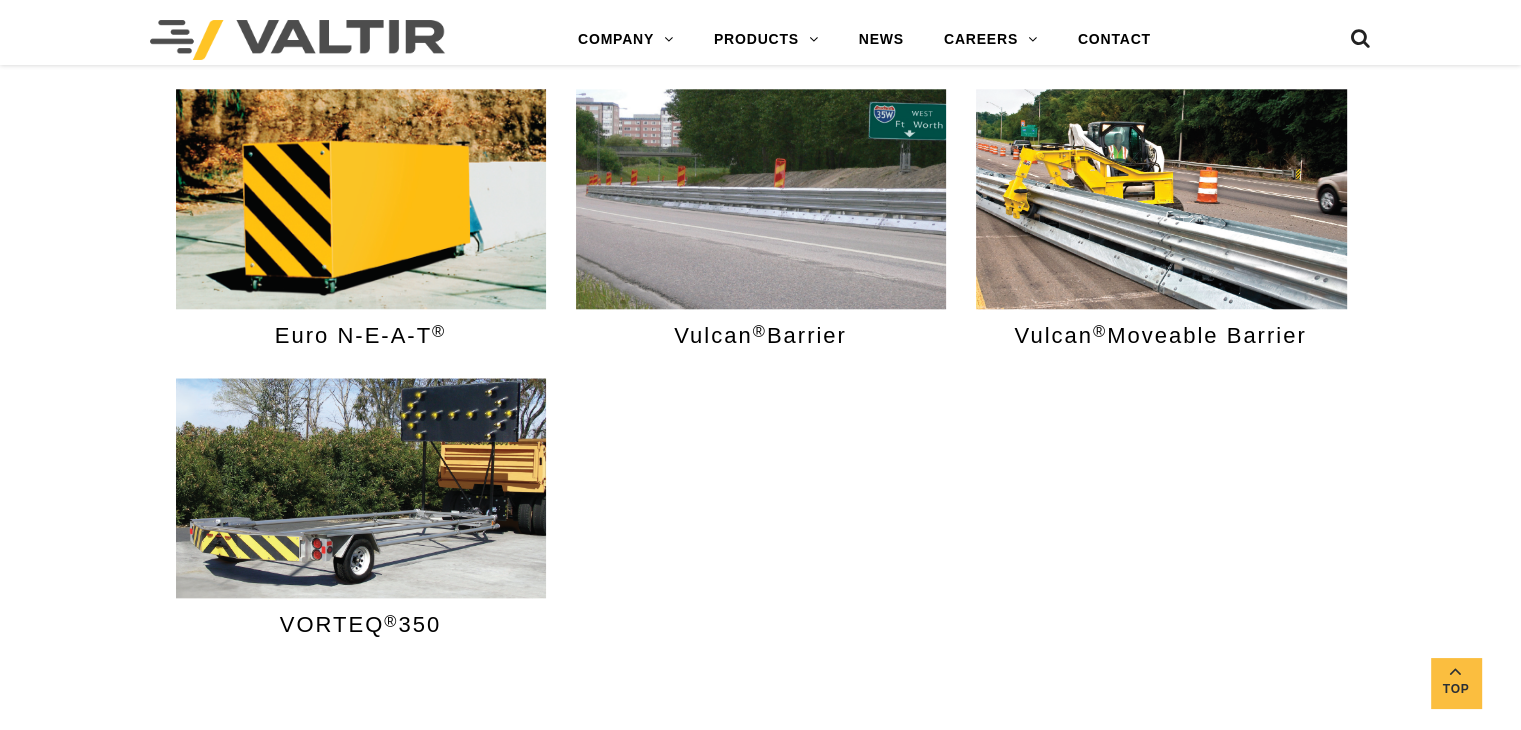drag, startPoint x: 516, startPoint y: 574, endPoint x: 1070, endPoint y: 457, distance: 566.2199 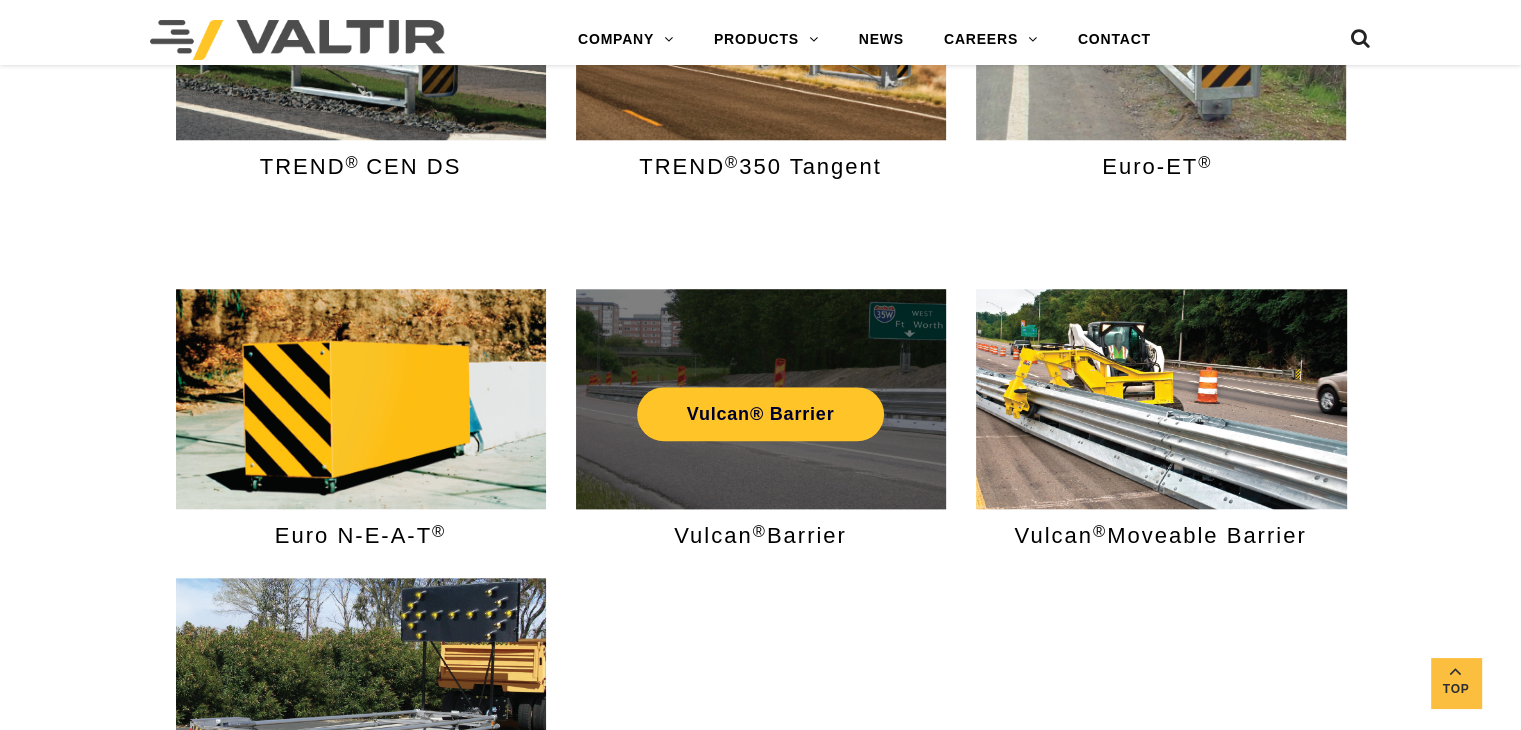 scroll, scrollTop: 2200, scrollLeft: 0, axis: vertical 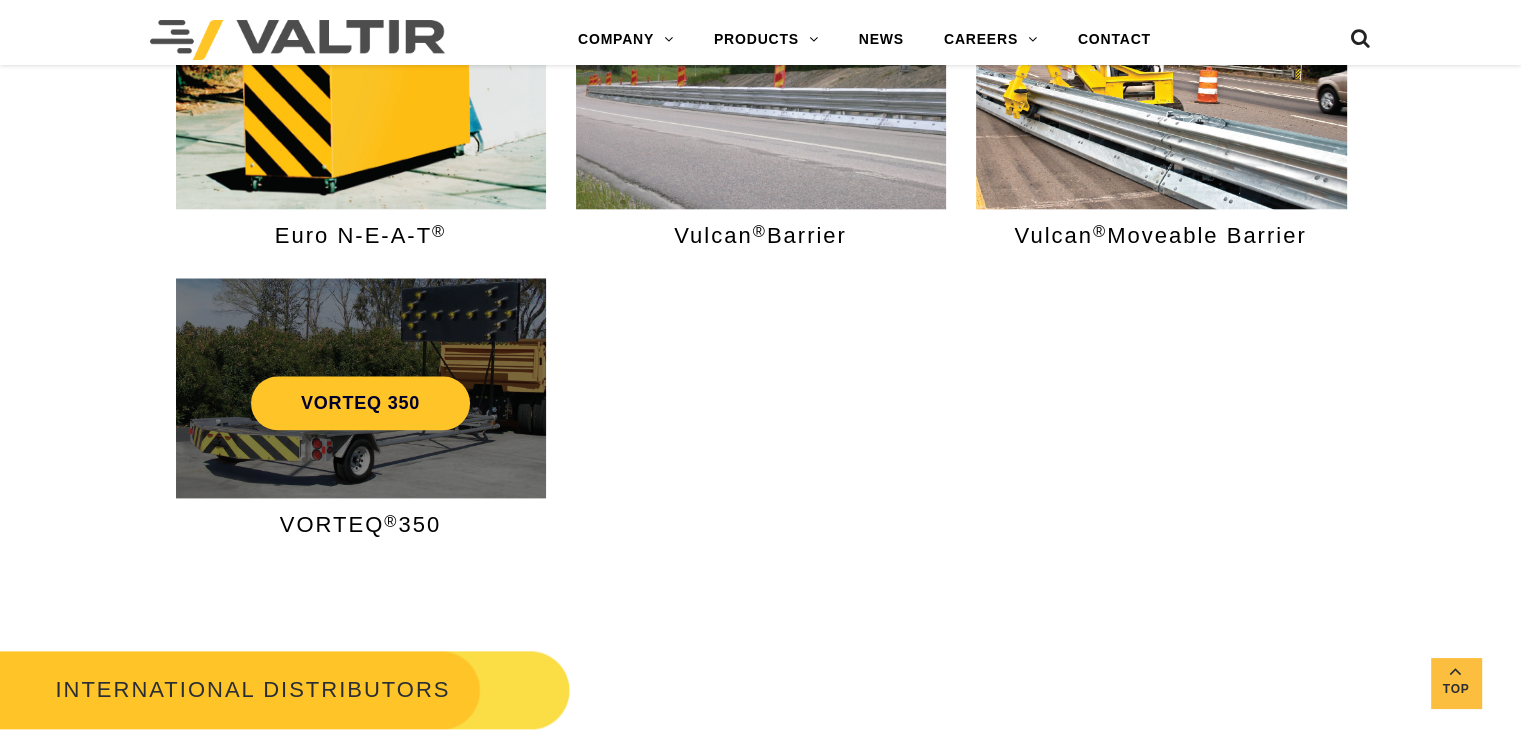 click on "VORTEQ 350" at bounding box center [361, 403] 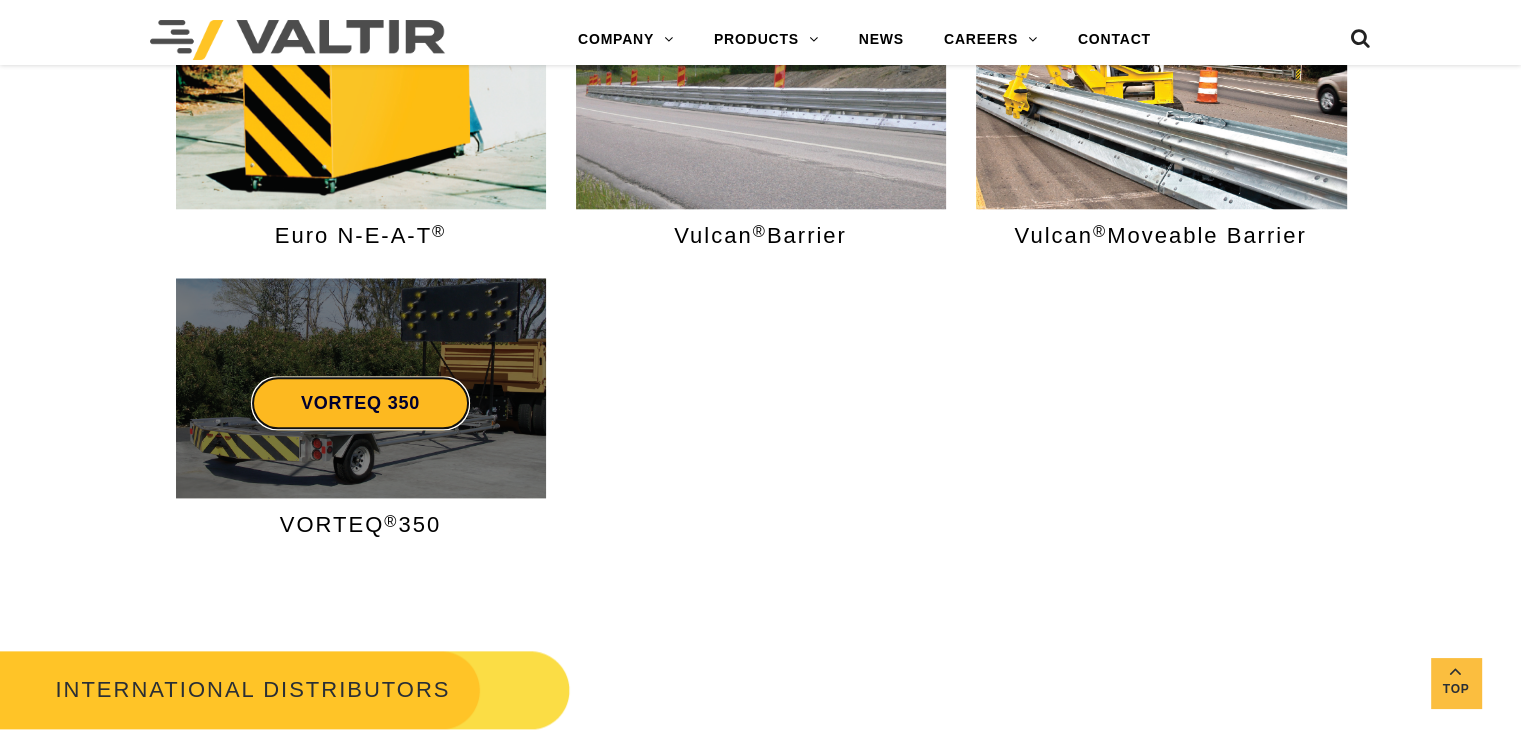 click on "VORTEQ 350" at bounding box center (360, 403) 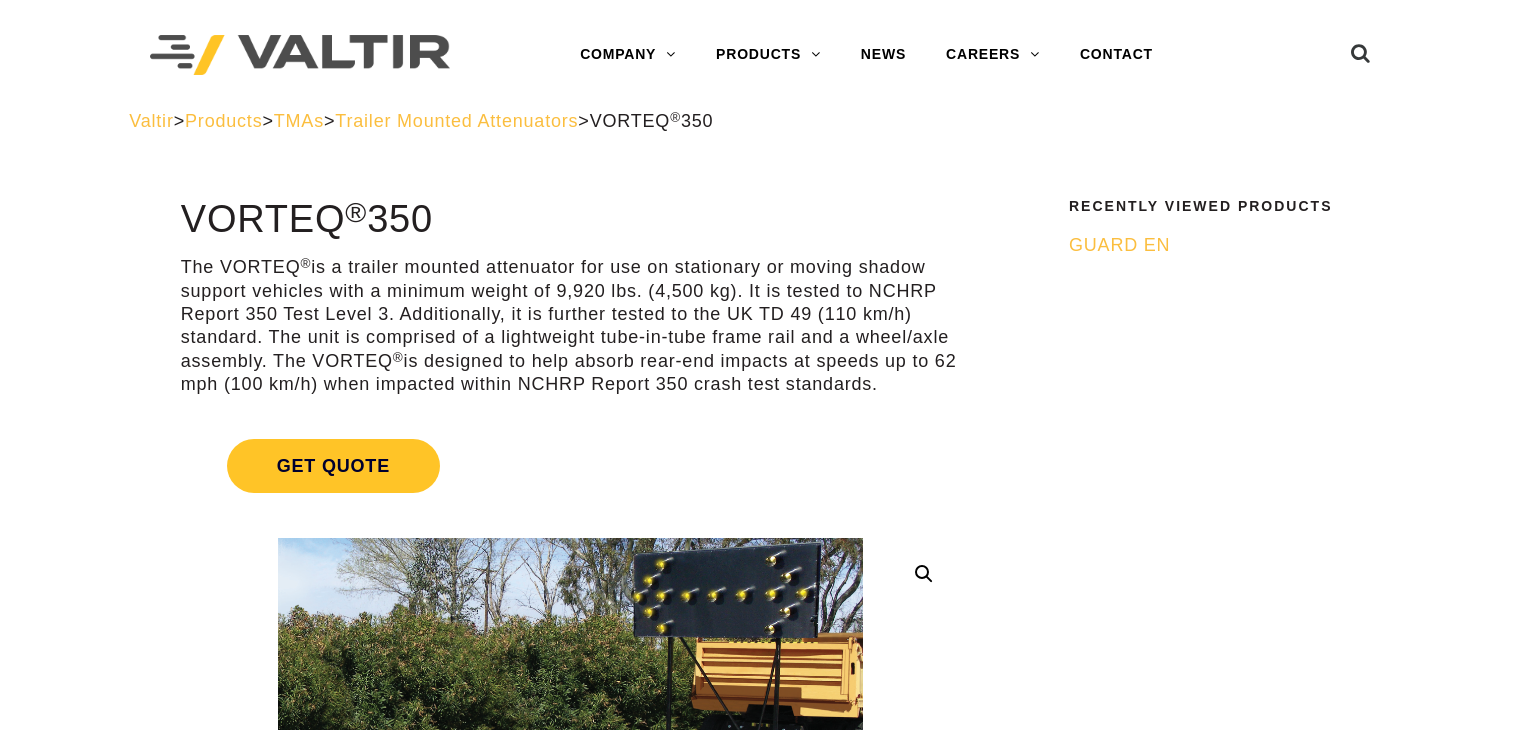 scroll, scrollTop: 0, scrollLeft: 0, axis: both 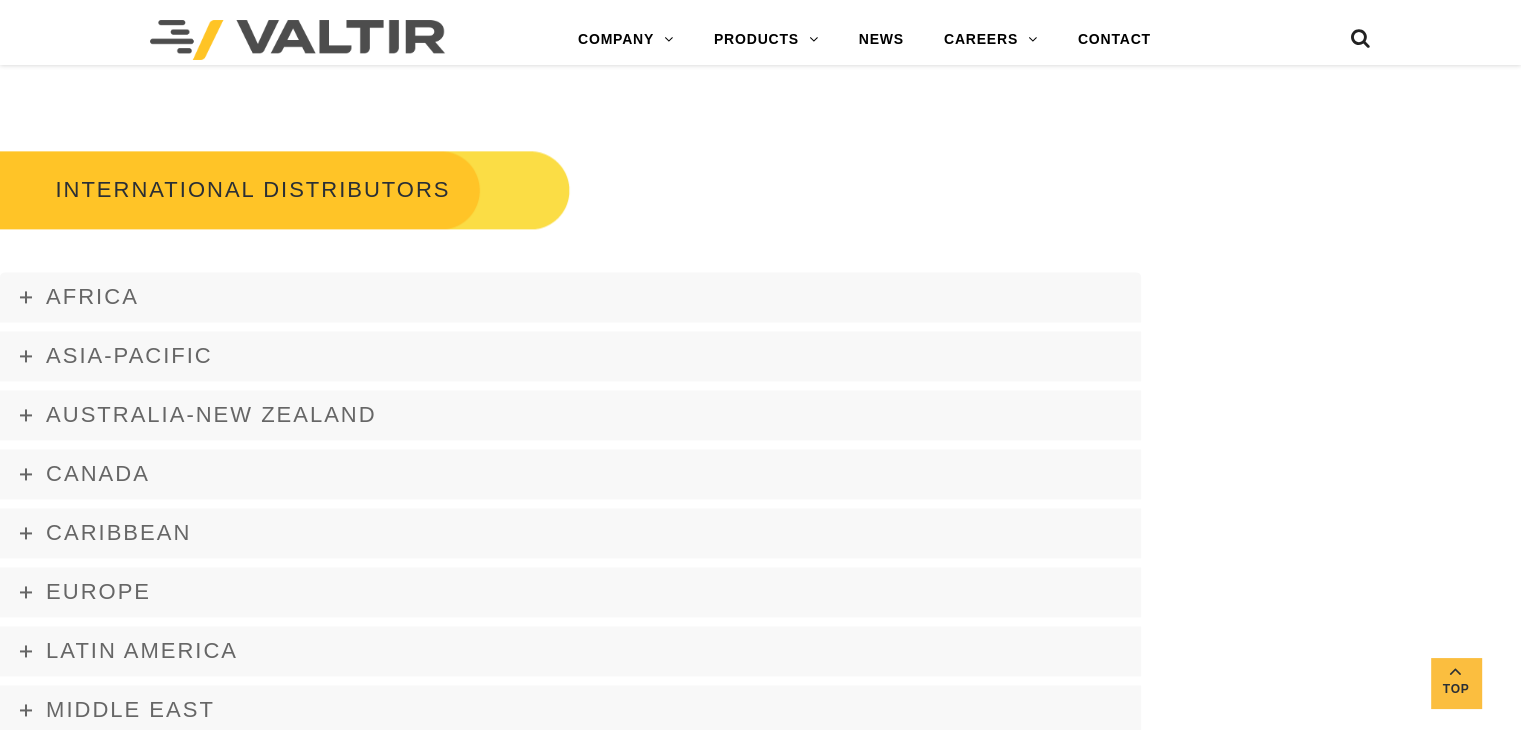 drag, startPoint x: 564, startPoint y: 443, endPoint x: 360, endPoint y: 112, distance: 388.81488 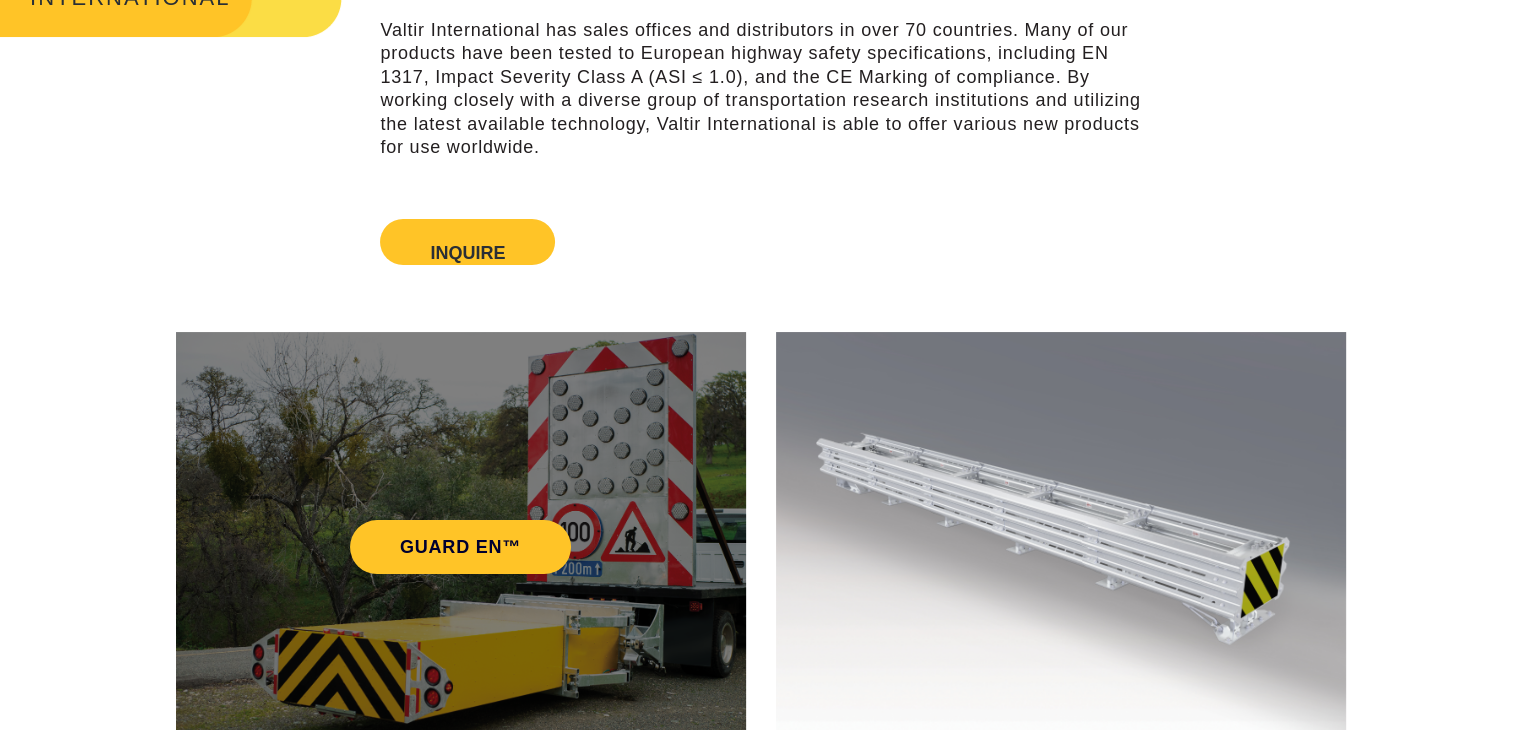 scroll, scrollTop: 100, scrollLeft: 0, axis: vertical 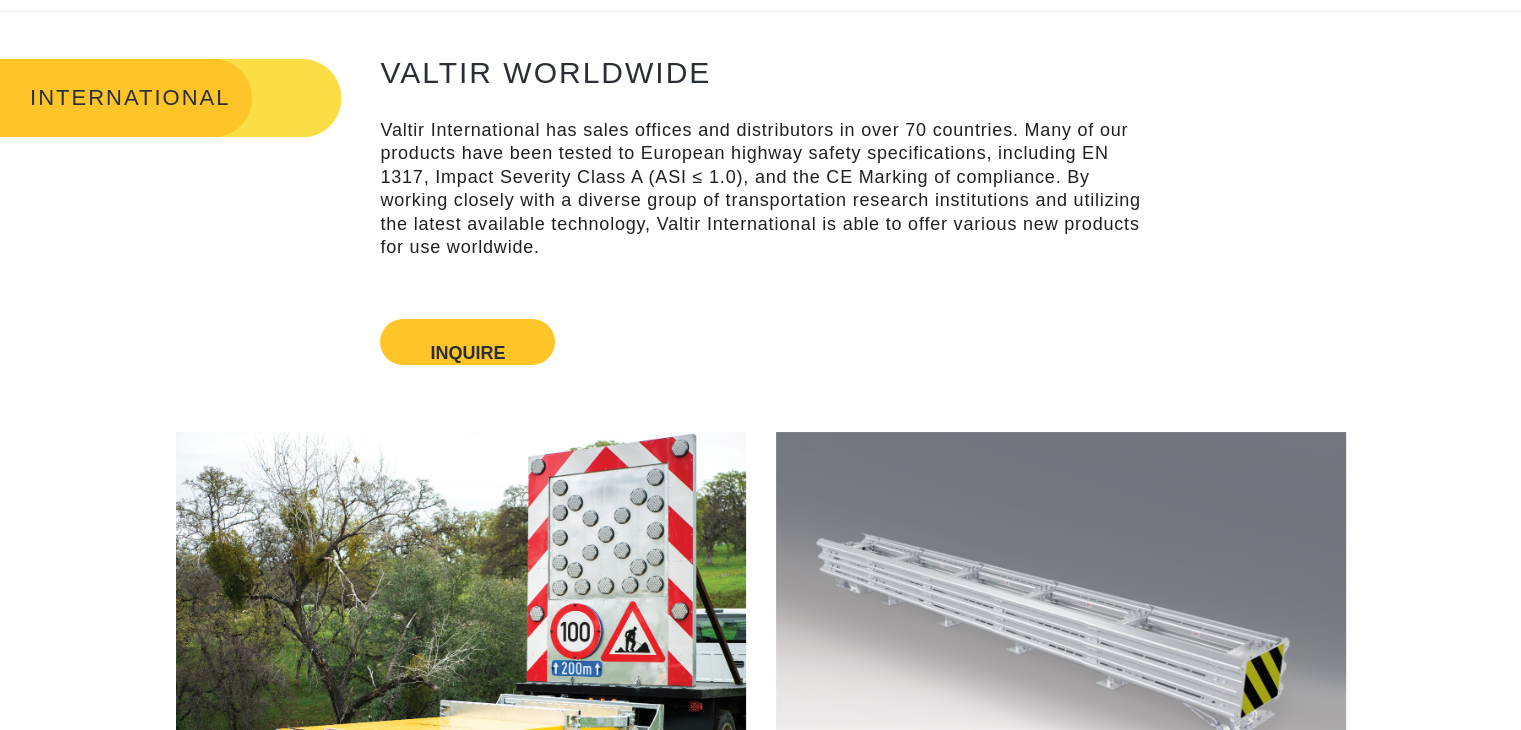 click at bounding box center [761, 358] 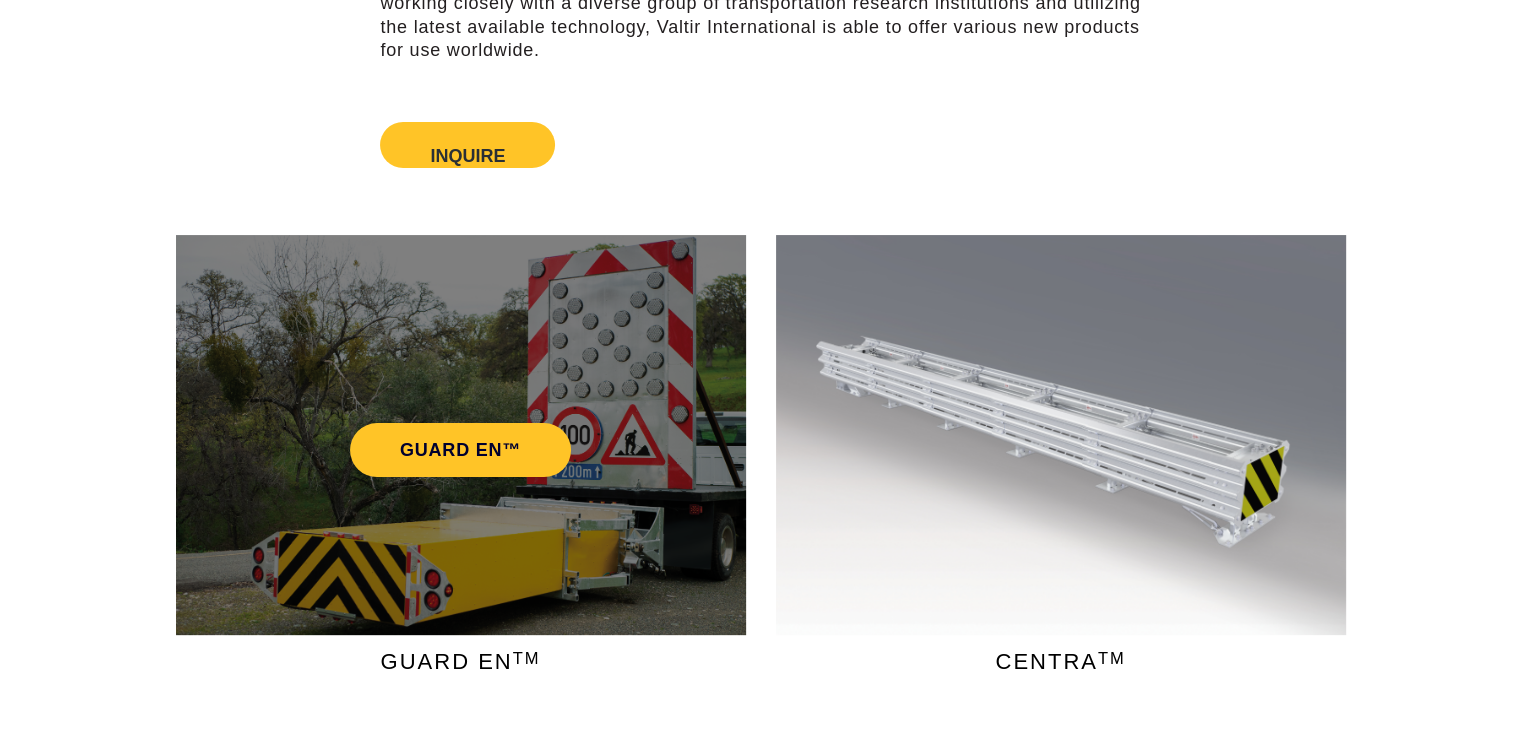 scroll, scrollTop: 300, scrollLeft: 0, axis: vertical 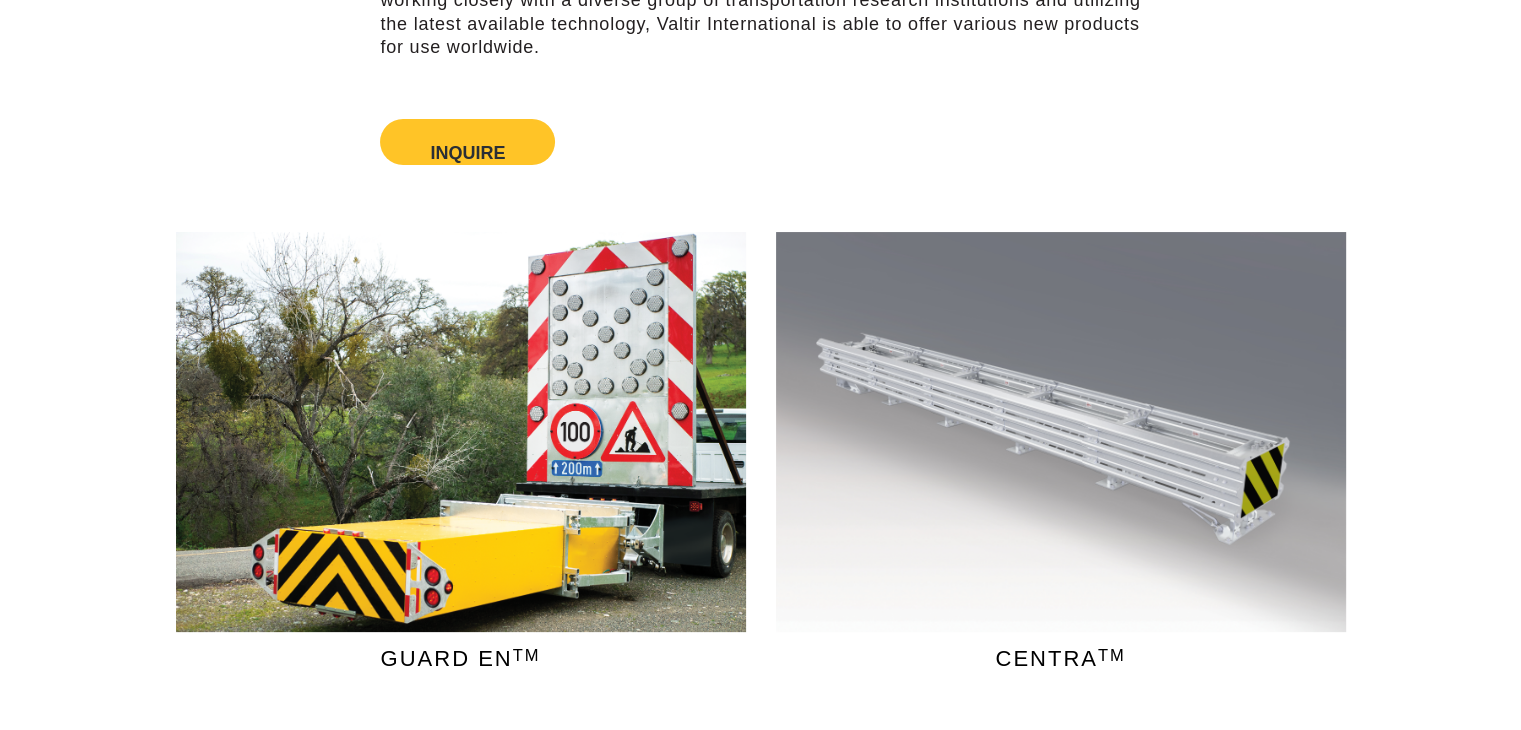 click at bounding box center (761, 158) 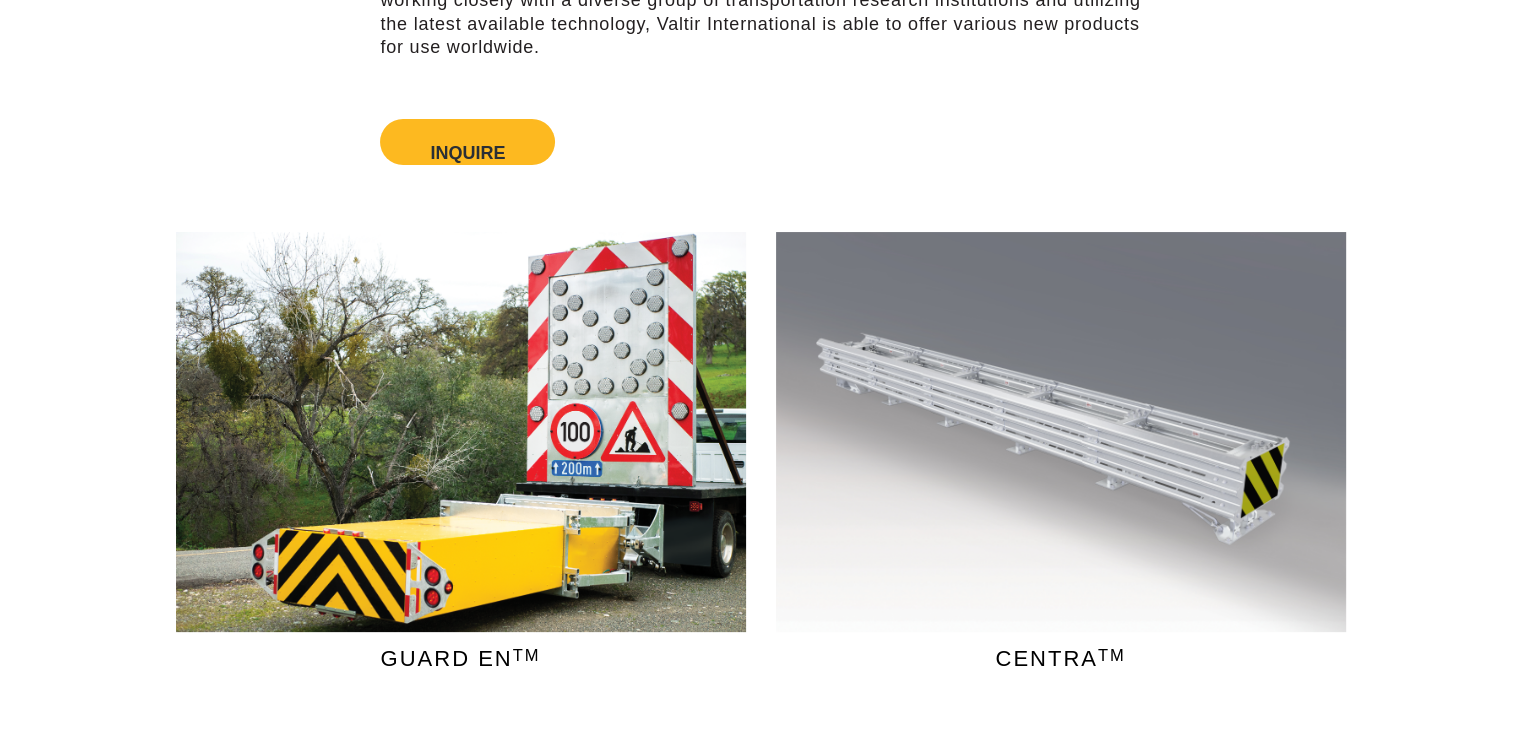 click on "Inquire" at bounding box center [467, 142] 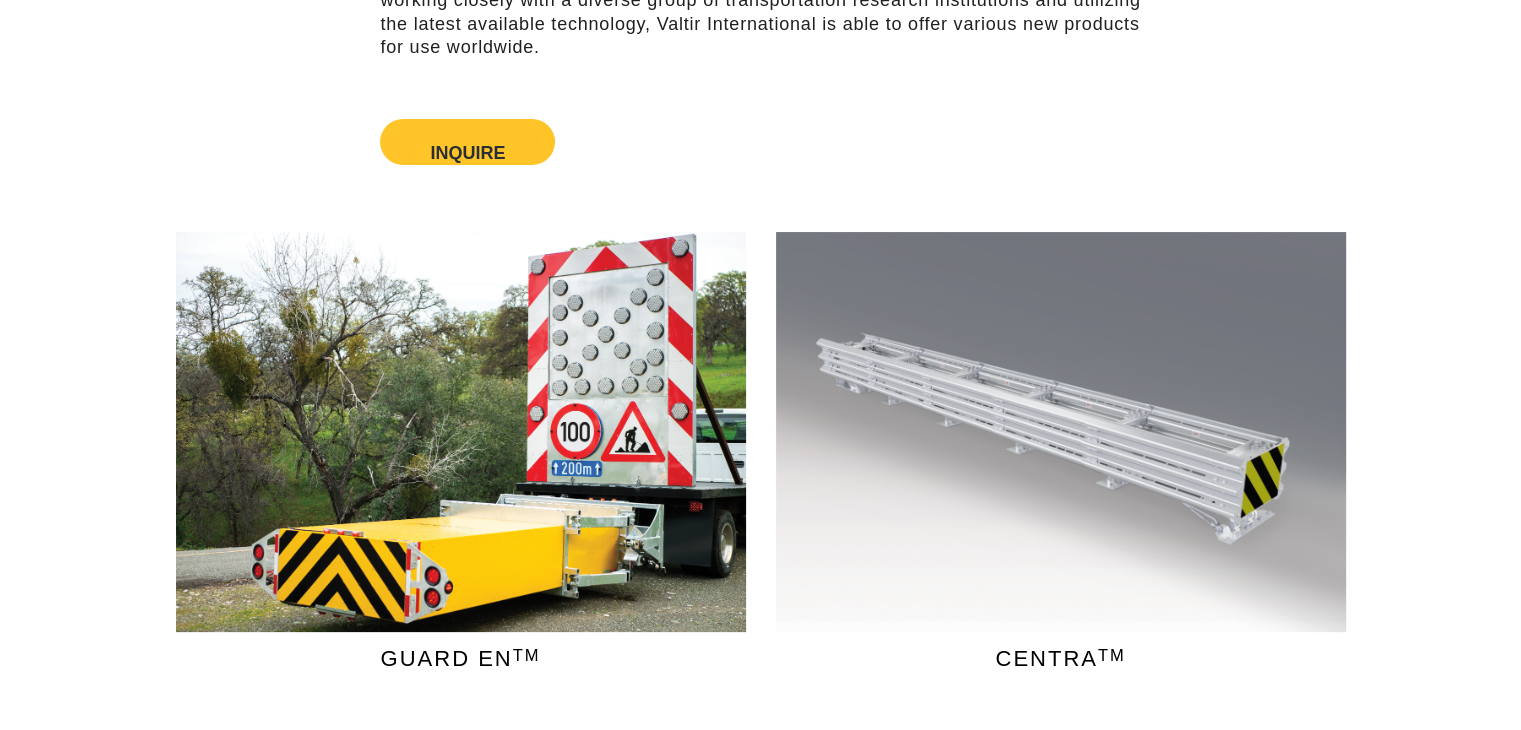 drag, startPoint x: 460, startPoint y: 129, endPoint x: 337, endPoint y: 224, distance: 155.41557 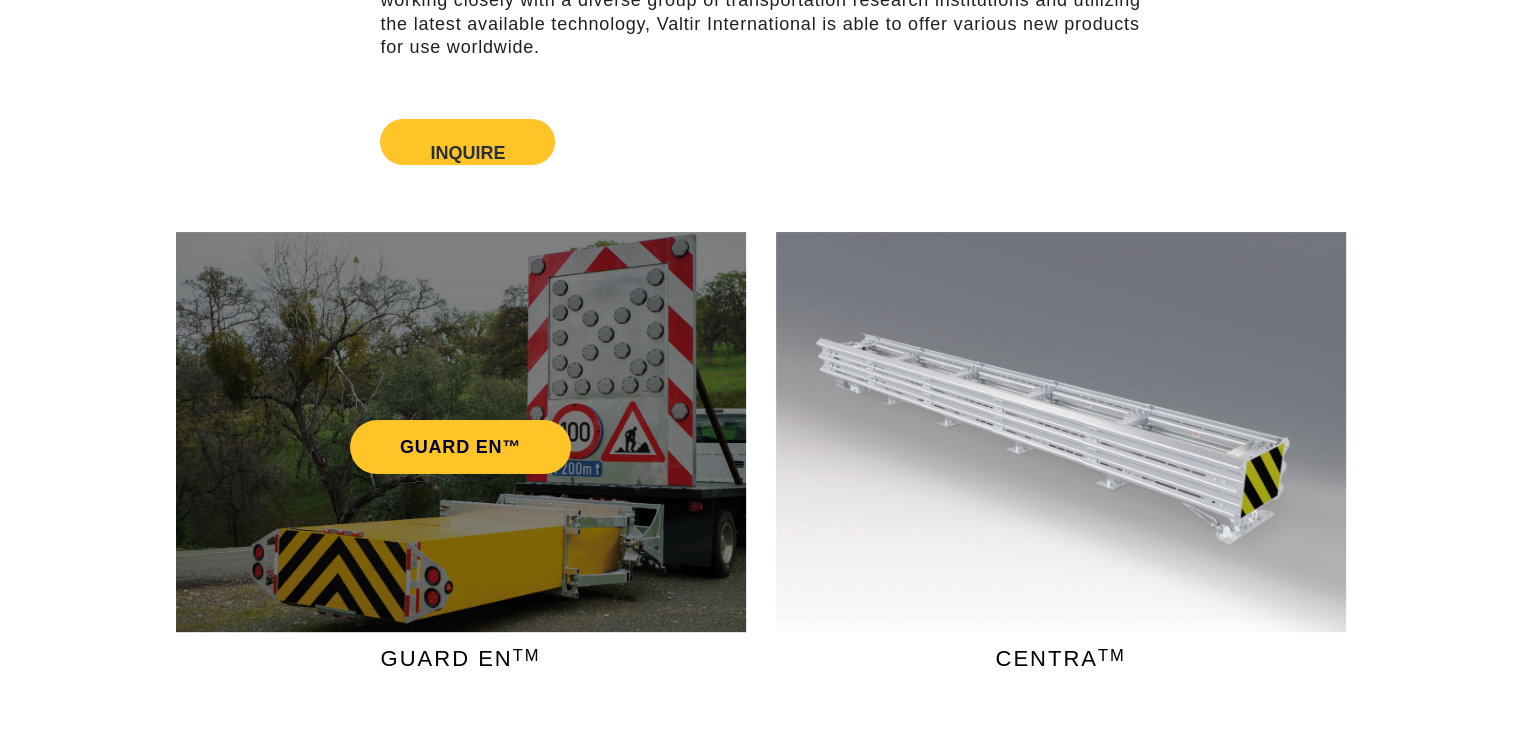 click on "GUARD EN™" at bounding box center [461, 432] 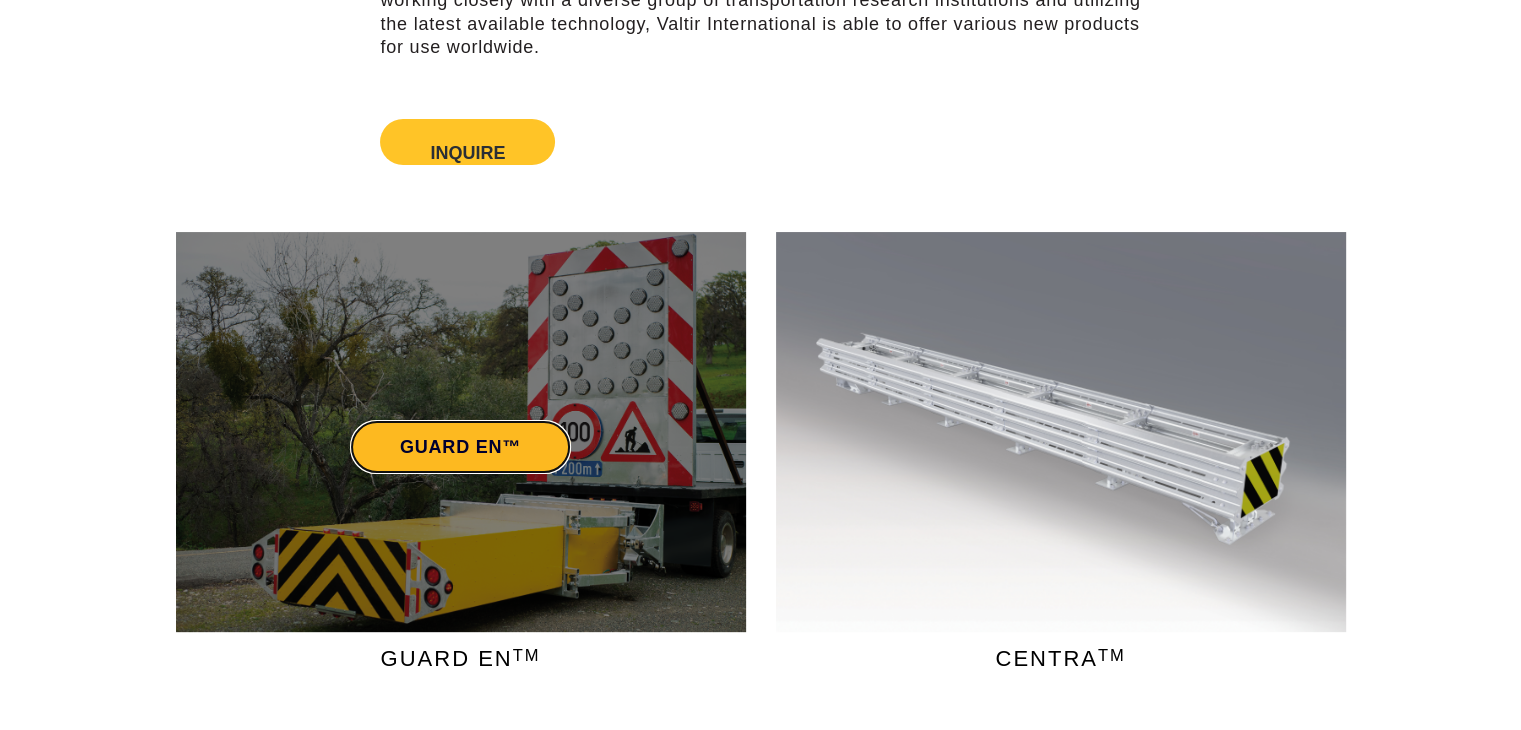click on "GUARD EN™" at bounding box center [460, 447] 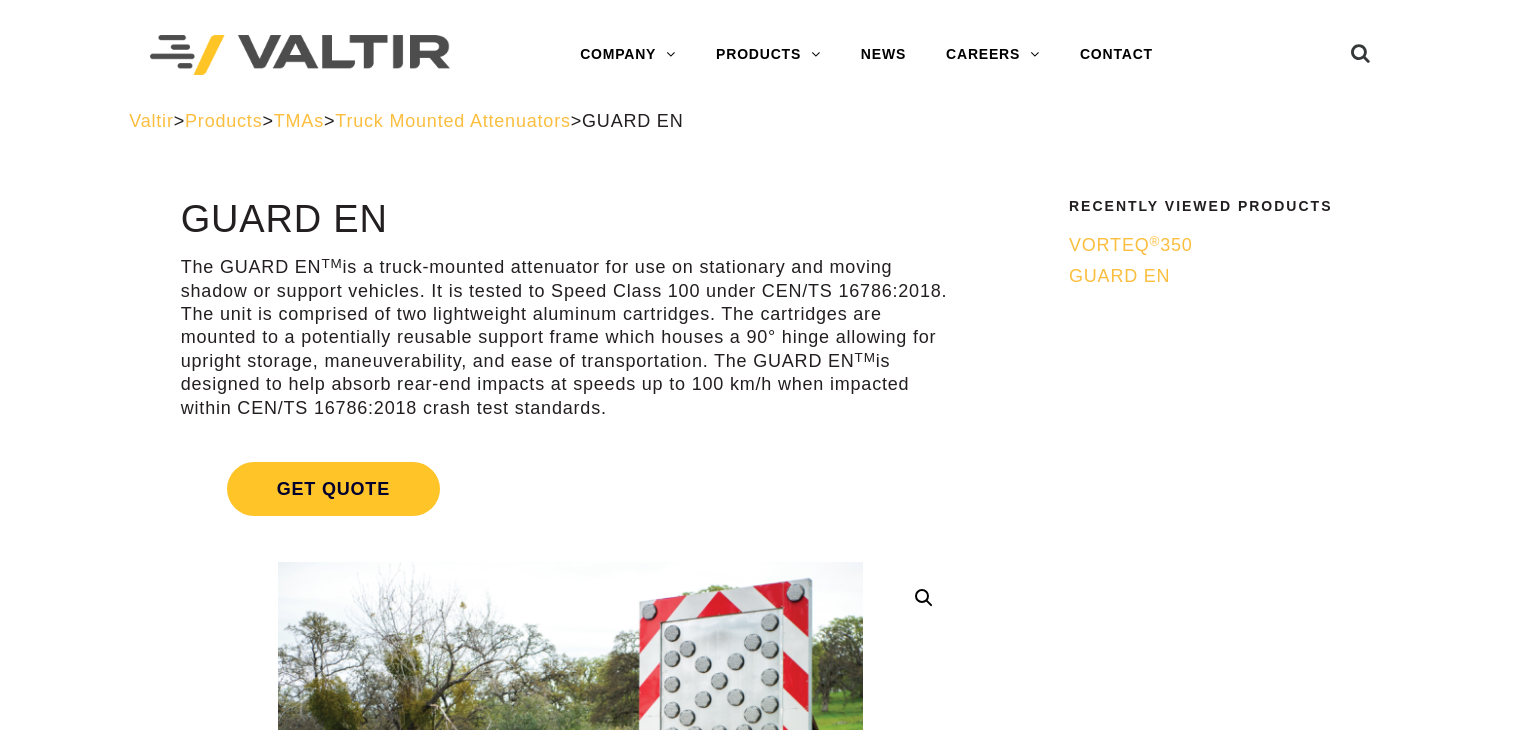 scroll, scrollTop: 0, scrollLeft: 0, axis: both 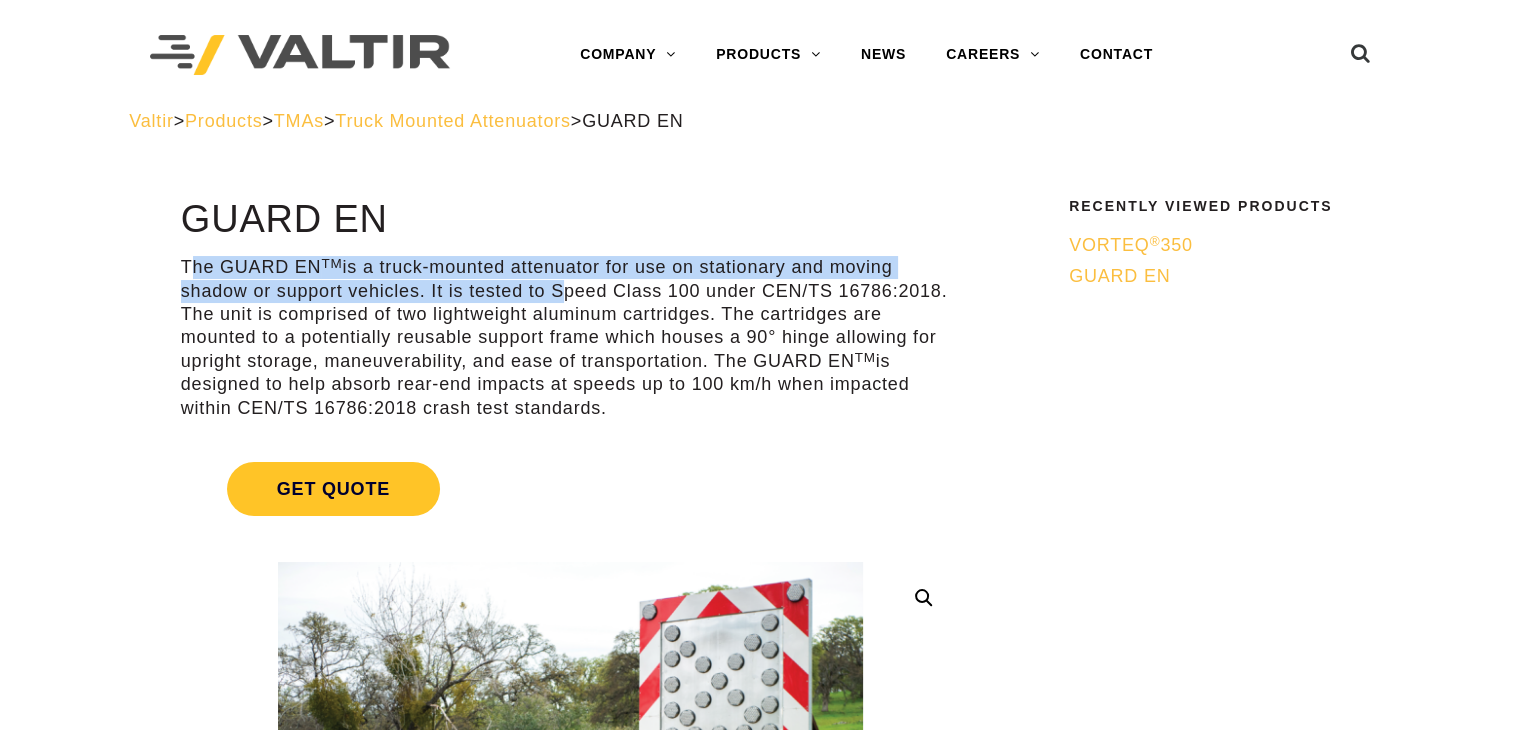 drag, startPoint x: 196, startPoint y: 274, endPoint x: 593, endPoint y: 309, distance: 398.53983 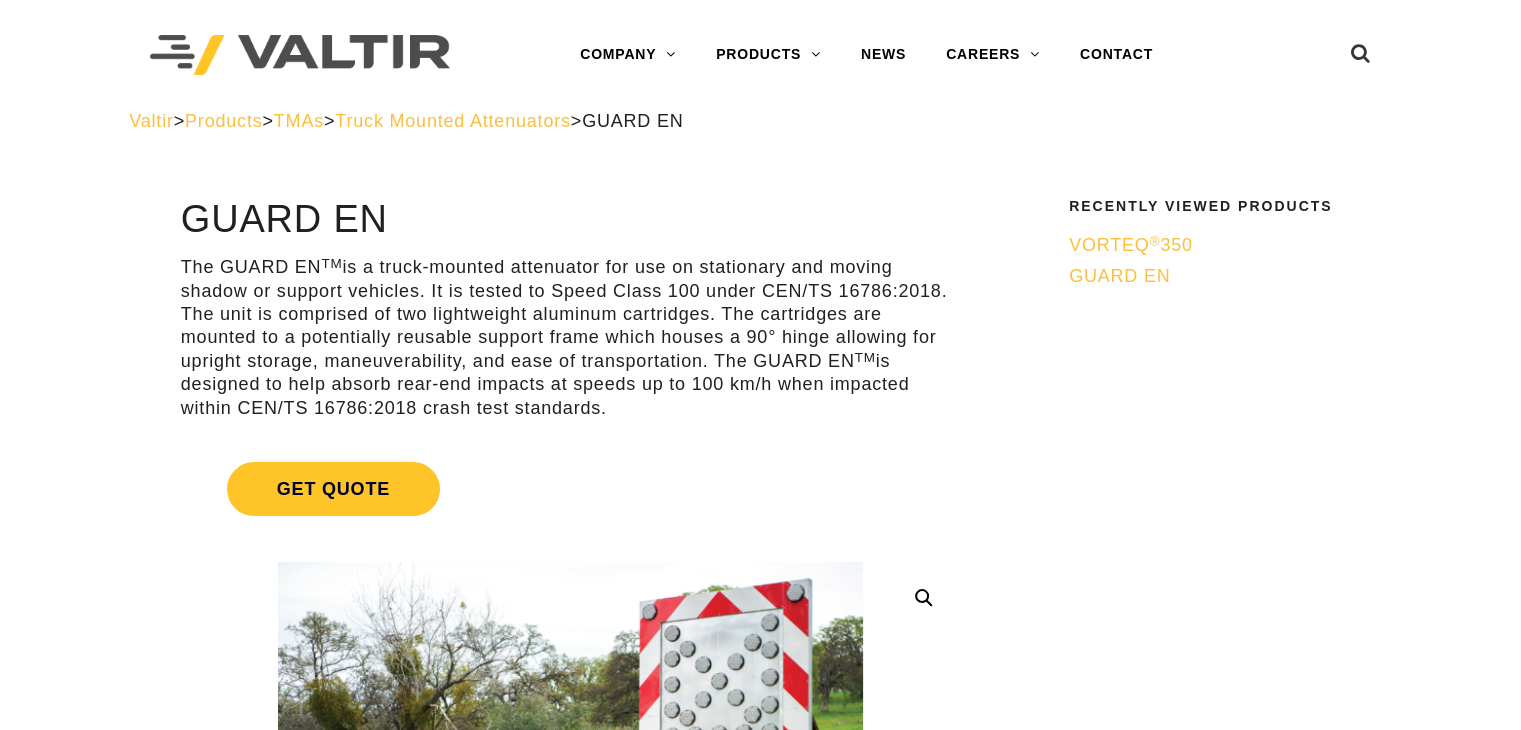 click on "The GUARD EN  TM  is a truck-mounted attenuator for use on stationary and moving shadow or support vehicles. It is tested to Speed Class 100 under CEN/TS 16786:2018. The unit is comprised of two lightweight aluminum cartridges. The cartridges are mounted to a potentially reusable support frame which houses a 90° hinge allowing for upright storage, maneuverability, and ease of transportation. The GUARD EN  TM  is designed to help absorb rear-end impacts at speeds up to 100 km/h when impacted within CEN/TS 16786:2018 crash test standards." at bounding box center (570, 338) 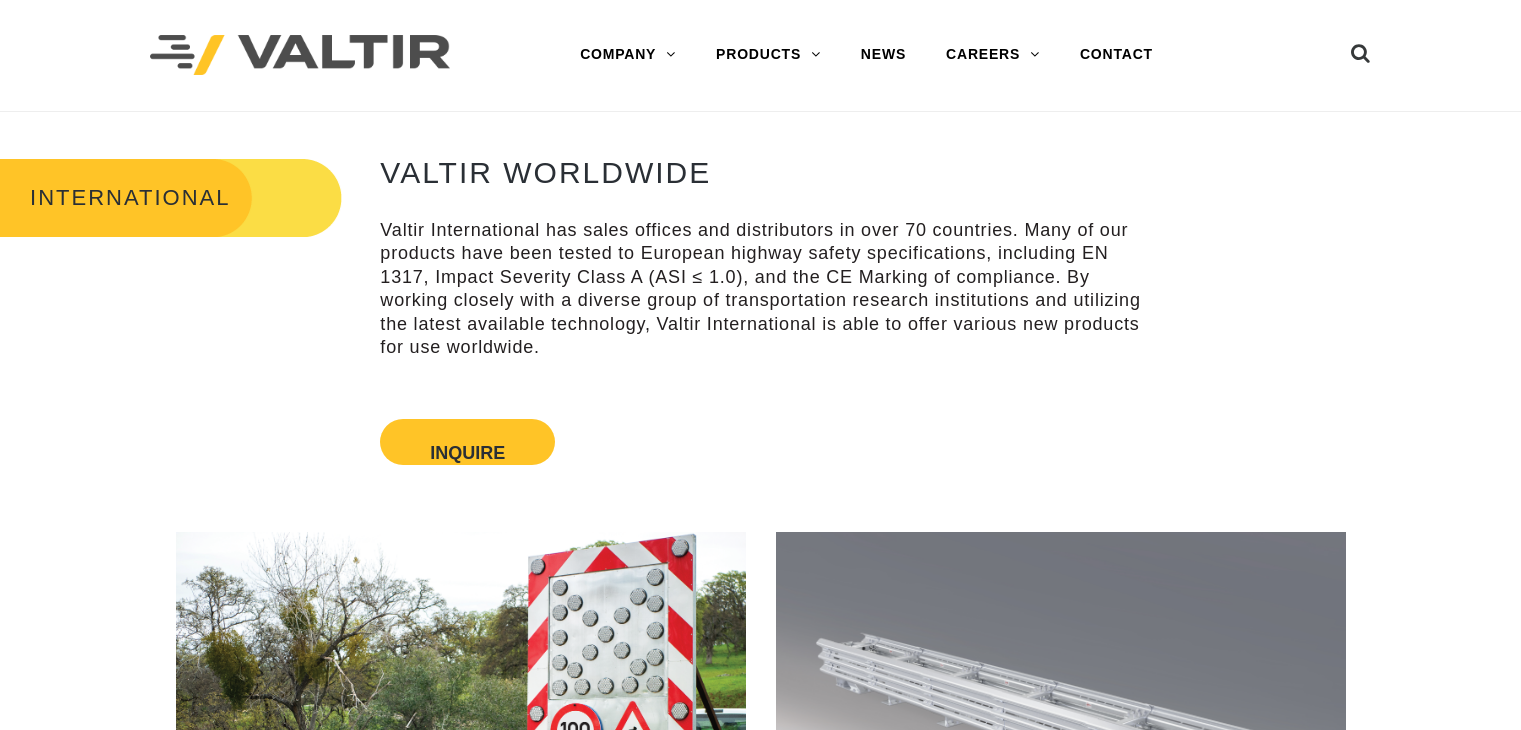 scroll, scrollTop: 288, scrollLeft: 0, axis: vertical 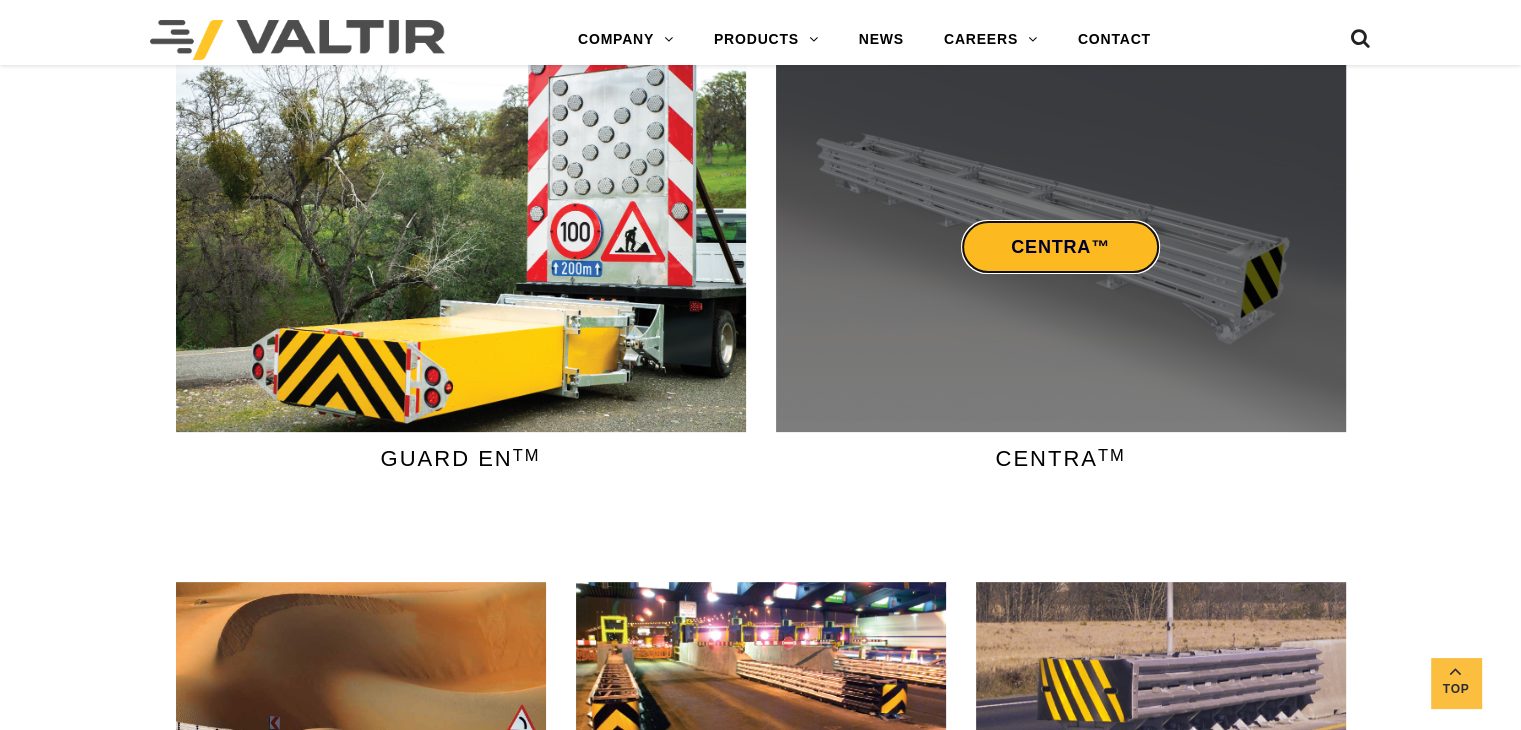 click on "CENTRA™" at bounding box center [1060, 247] 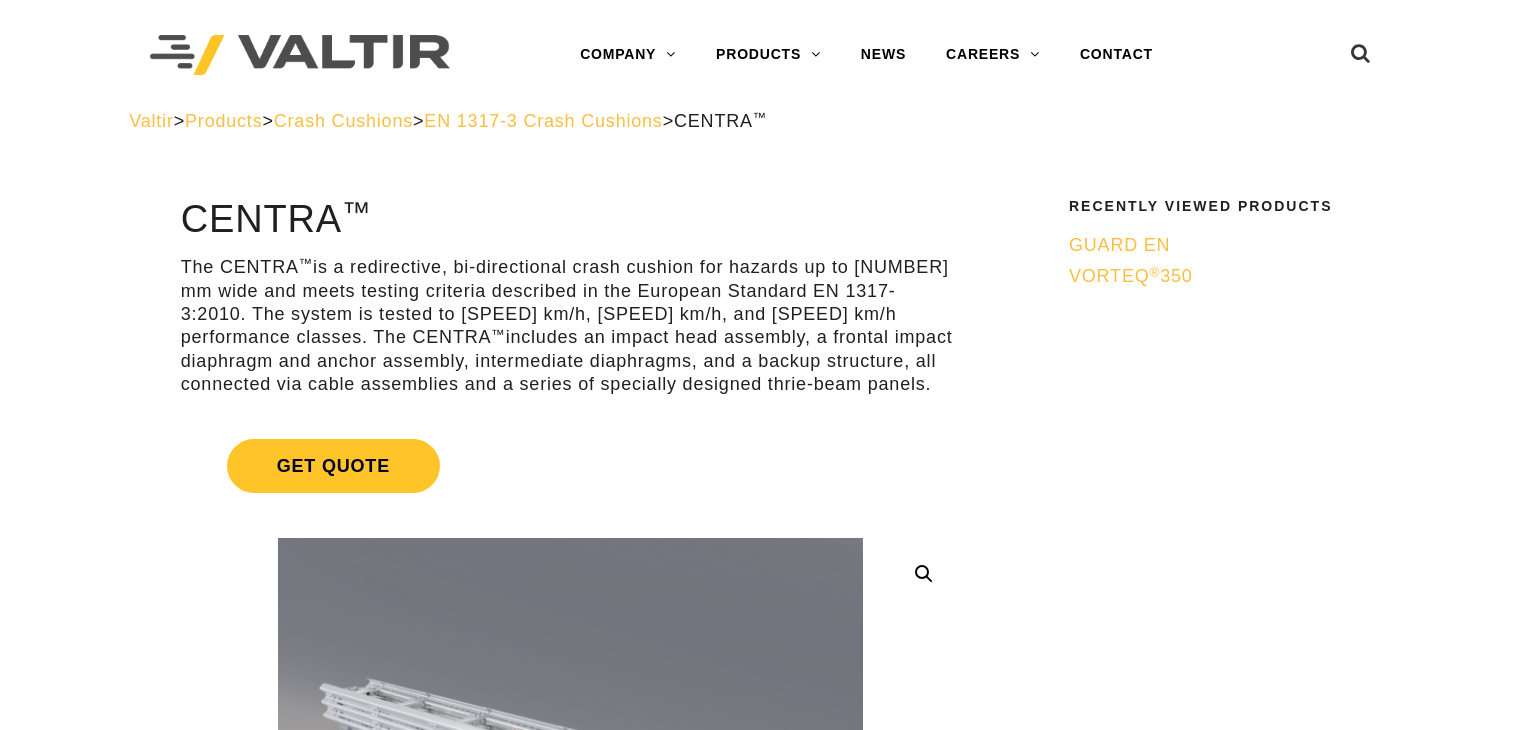 scroll, scrollTop: 0, scrollLeft: 0, axis: both 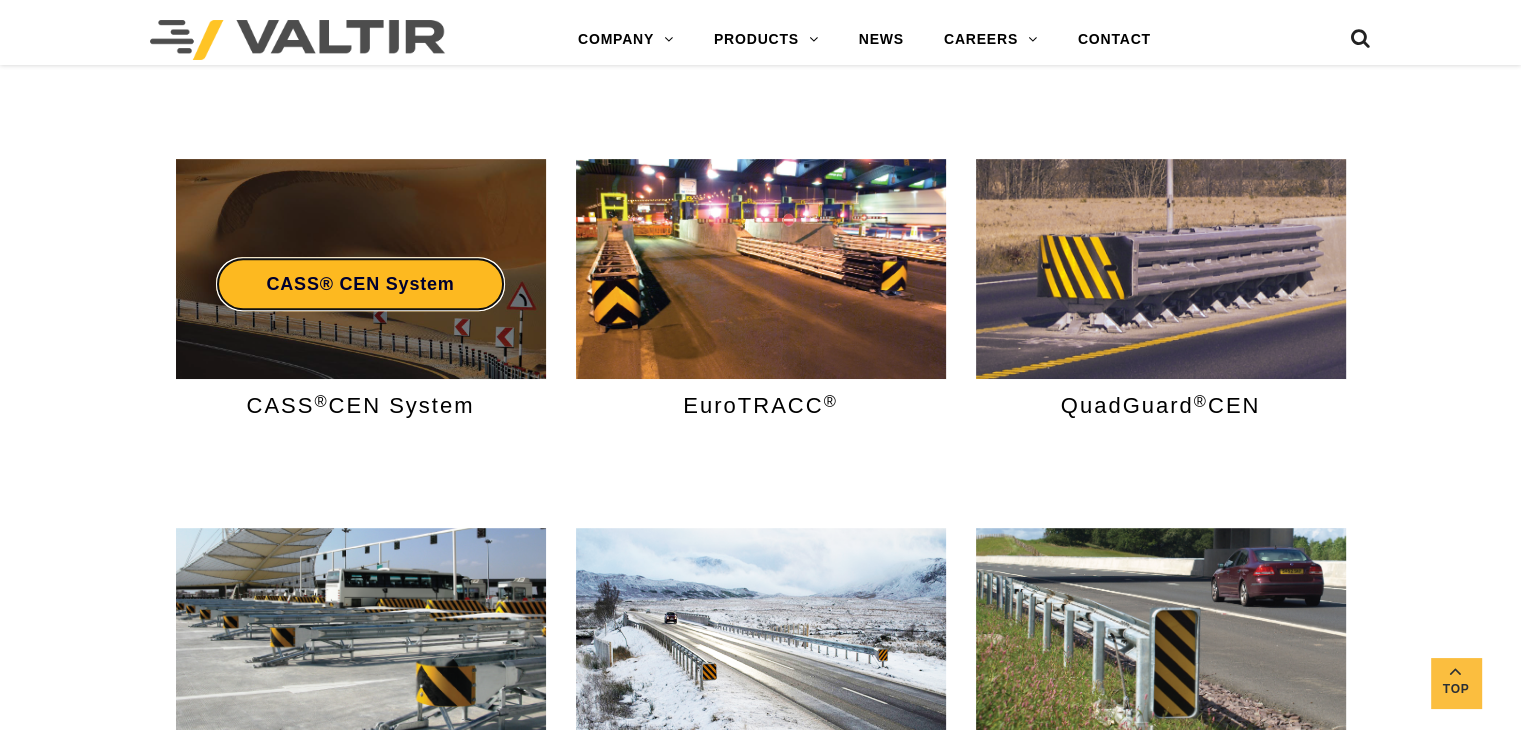 click on "CASS® CEN System" at bounding box center [360, 284] 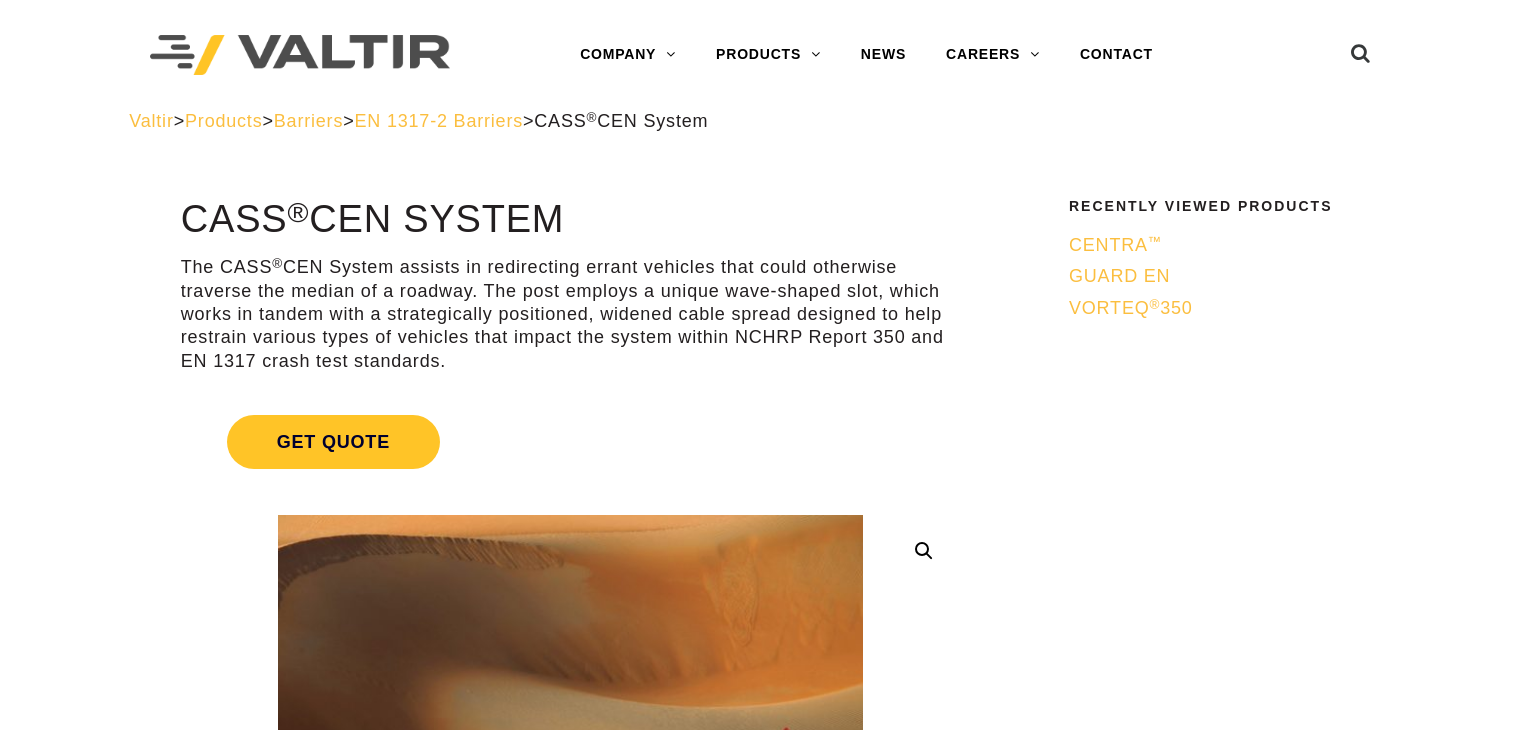 scroll, scrollTop: 0, scrollLeft: 0, axis: both 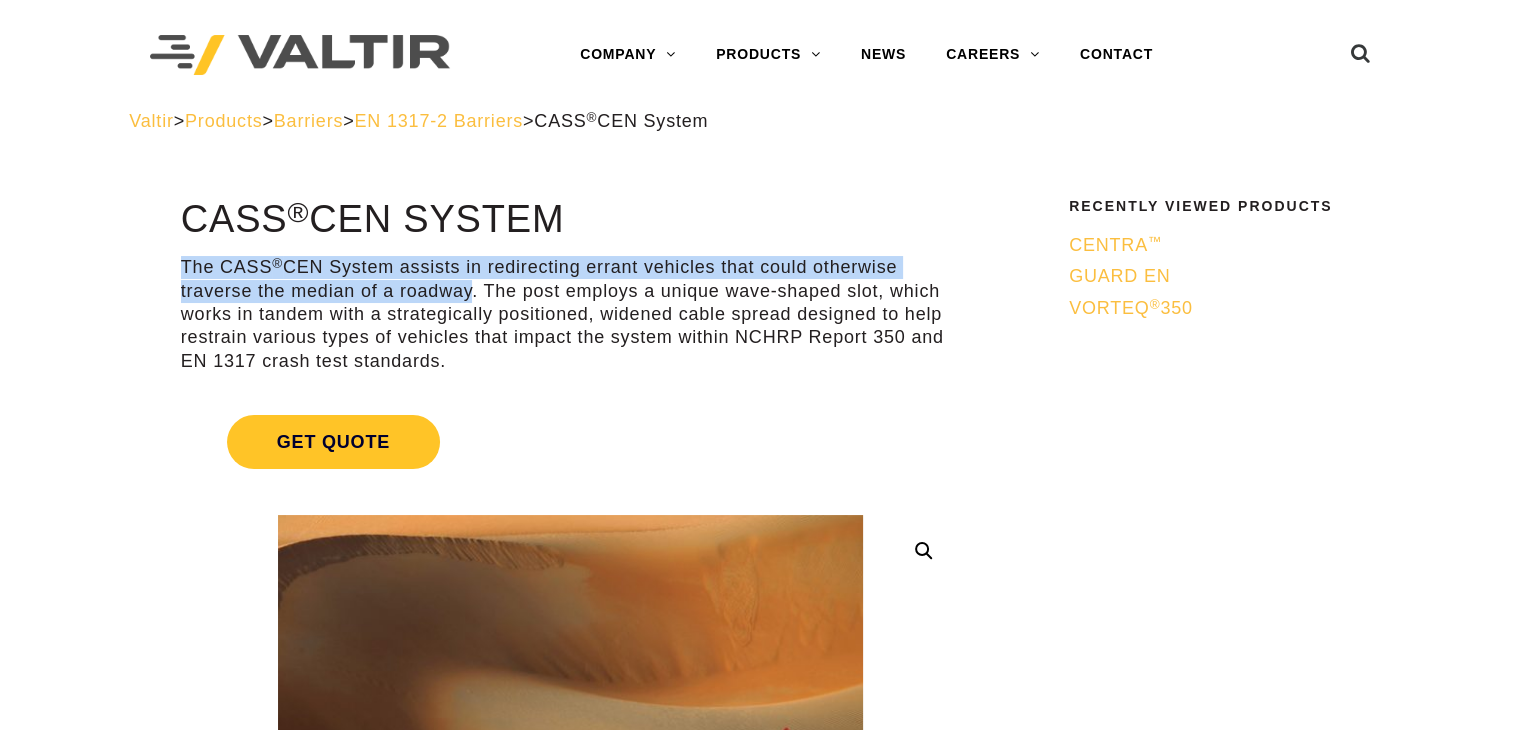 drag, startPoint x: 170, startPoint y: 247, endPoint x: 381, endPoint y: 295, distance: 216.39085 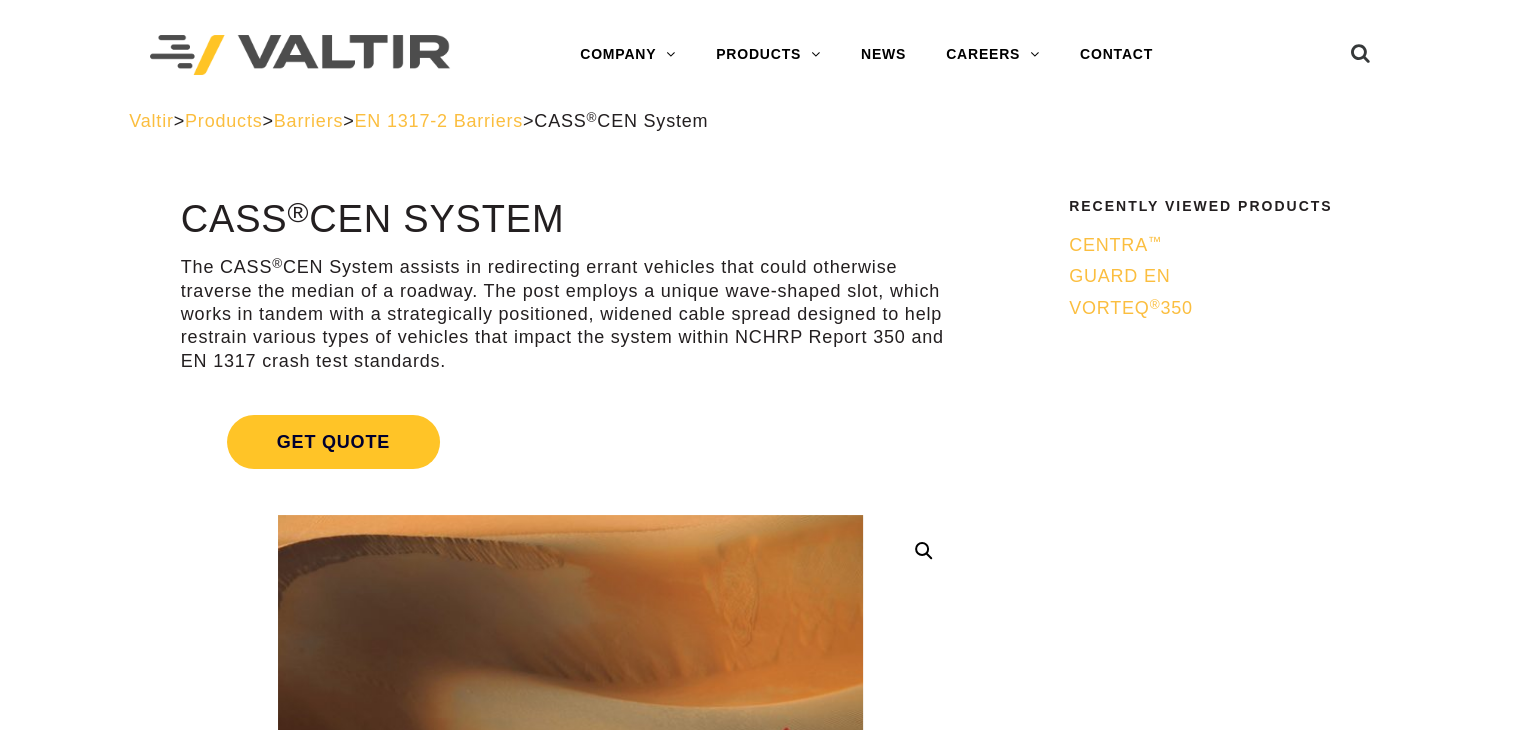click on "The CASS ® CEN System assists in redirecting errant vehicles that could otherwise traverse the median of a roadway. The post employs a unique wave-shaped slot, which works in tandem with a strategically positioned, widened cable spread designed to help restrain various types of vehicles that impact the system within NCHRP Report 350 and EN 1317 crash test standards." at bounding box center (570, 314) 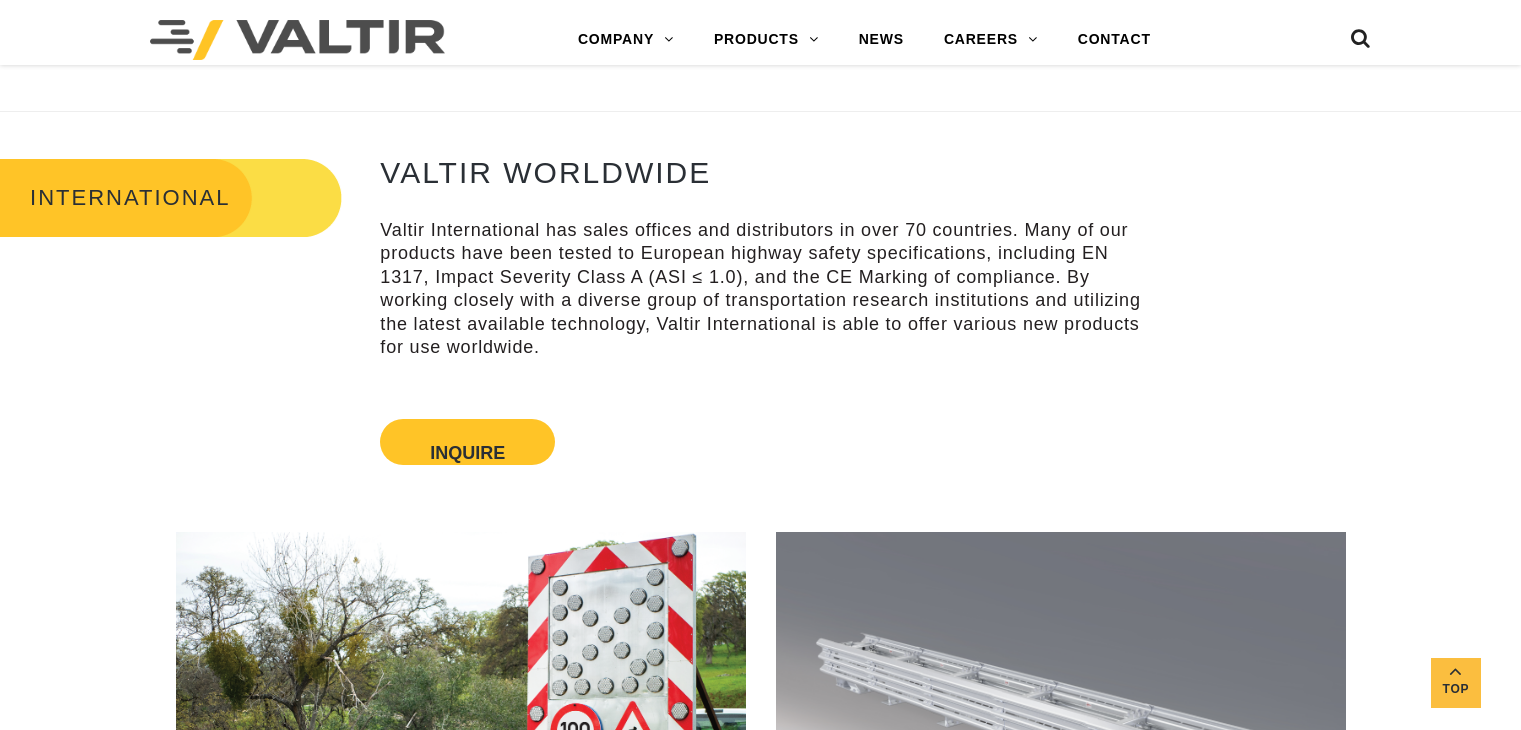 scroll, scrollTop: 923, scrollLeft: 0, axis: vertical 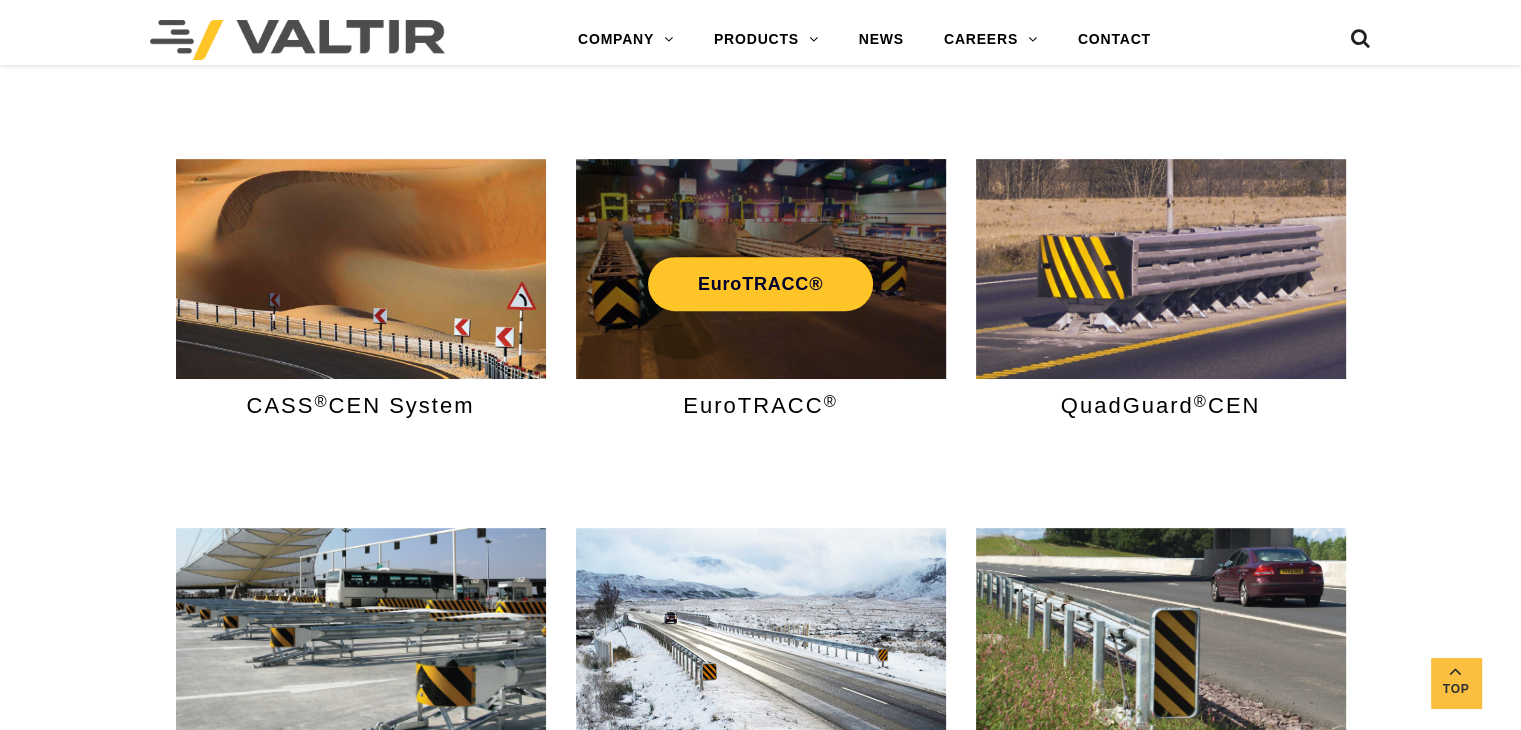 click on "EuroTRACC®" at bounding box center (761, 269) 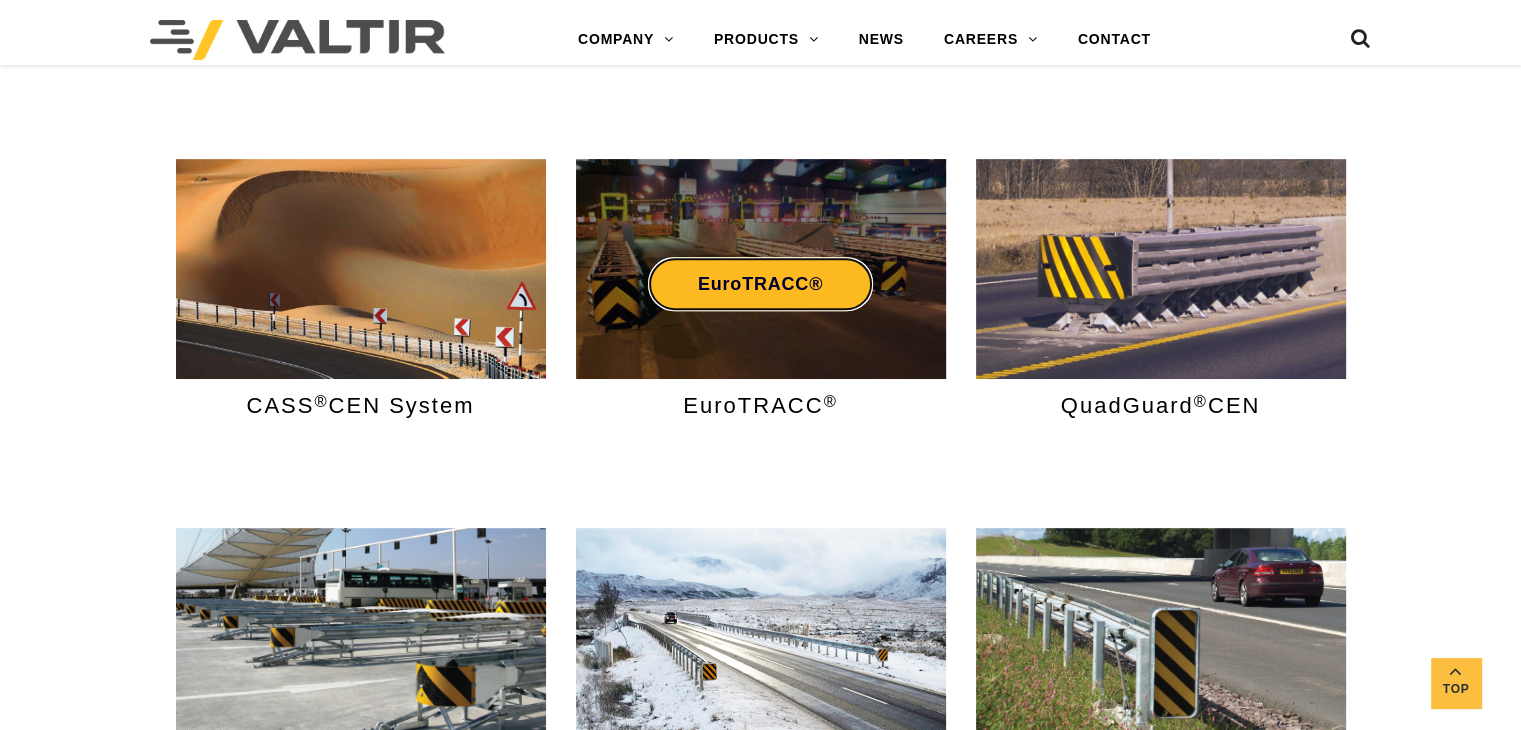 click on "EuroTRACC®" at bounding box center (760, 284) 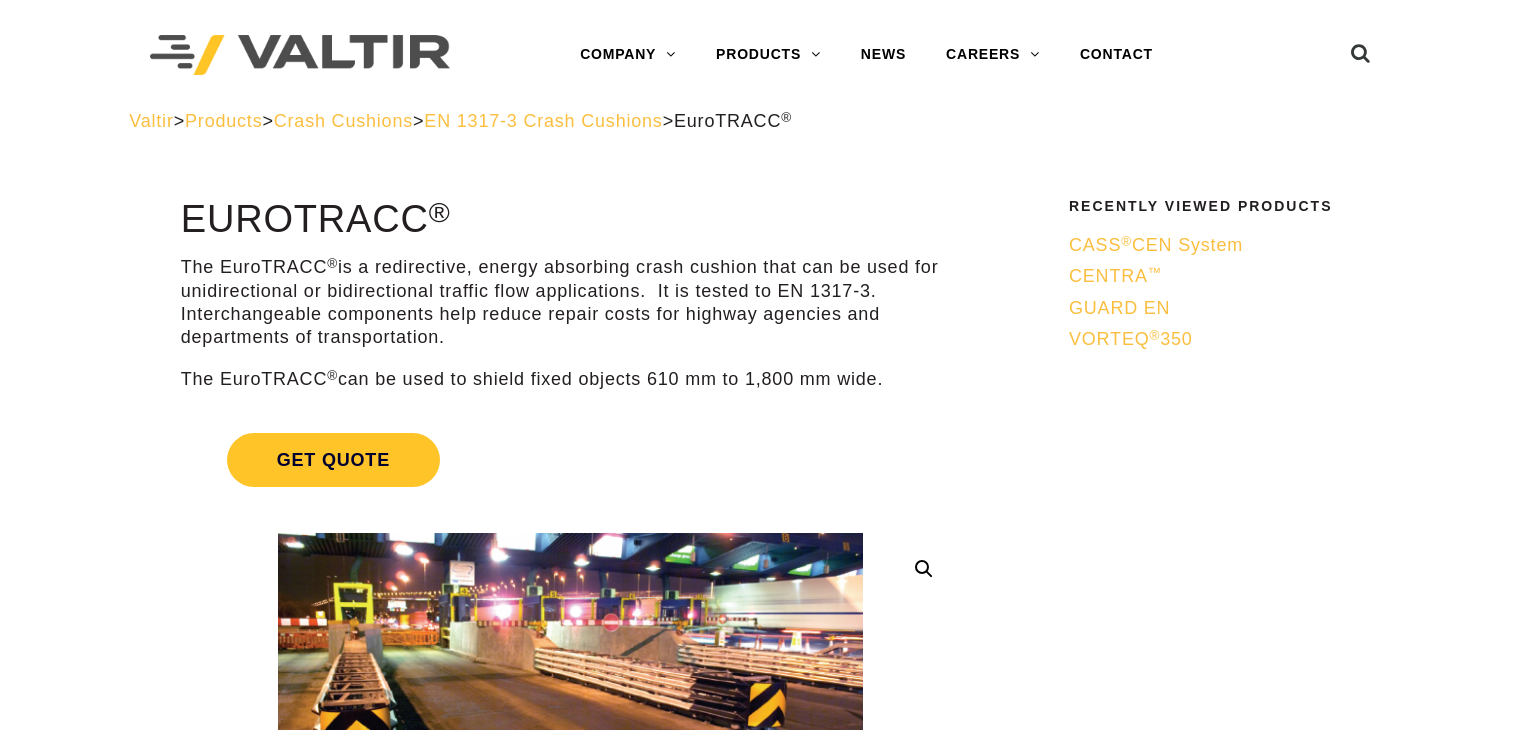 scroll, scrollTop: 0, scrollLeft: 0, axis: both 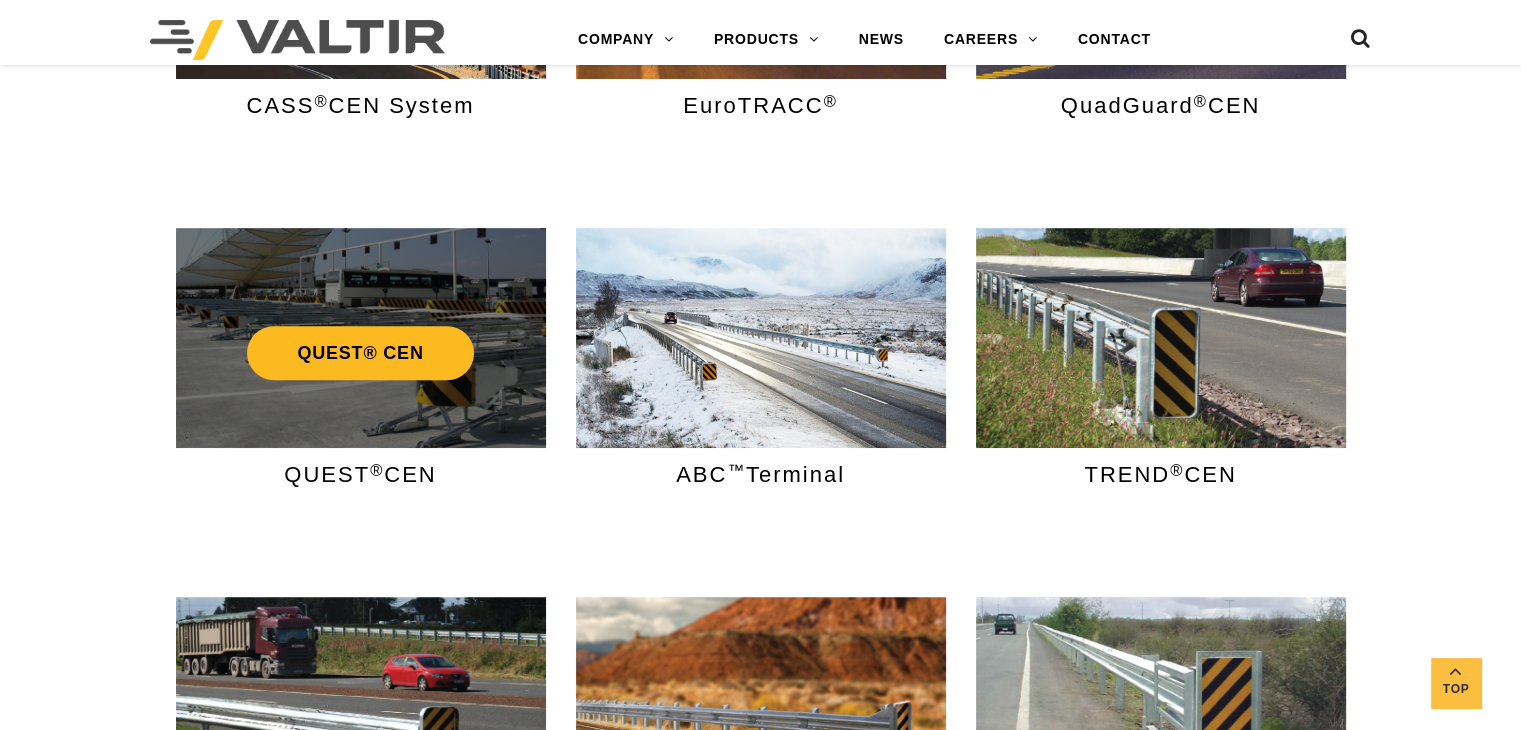 click on "QUEST® CEN" at bounding box center (361, 353) 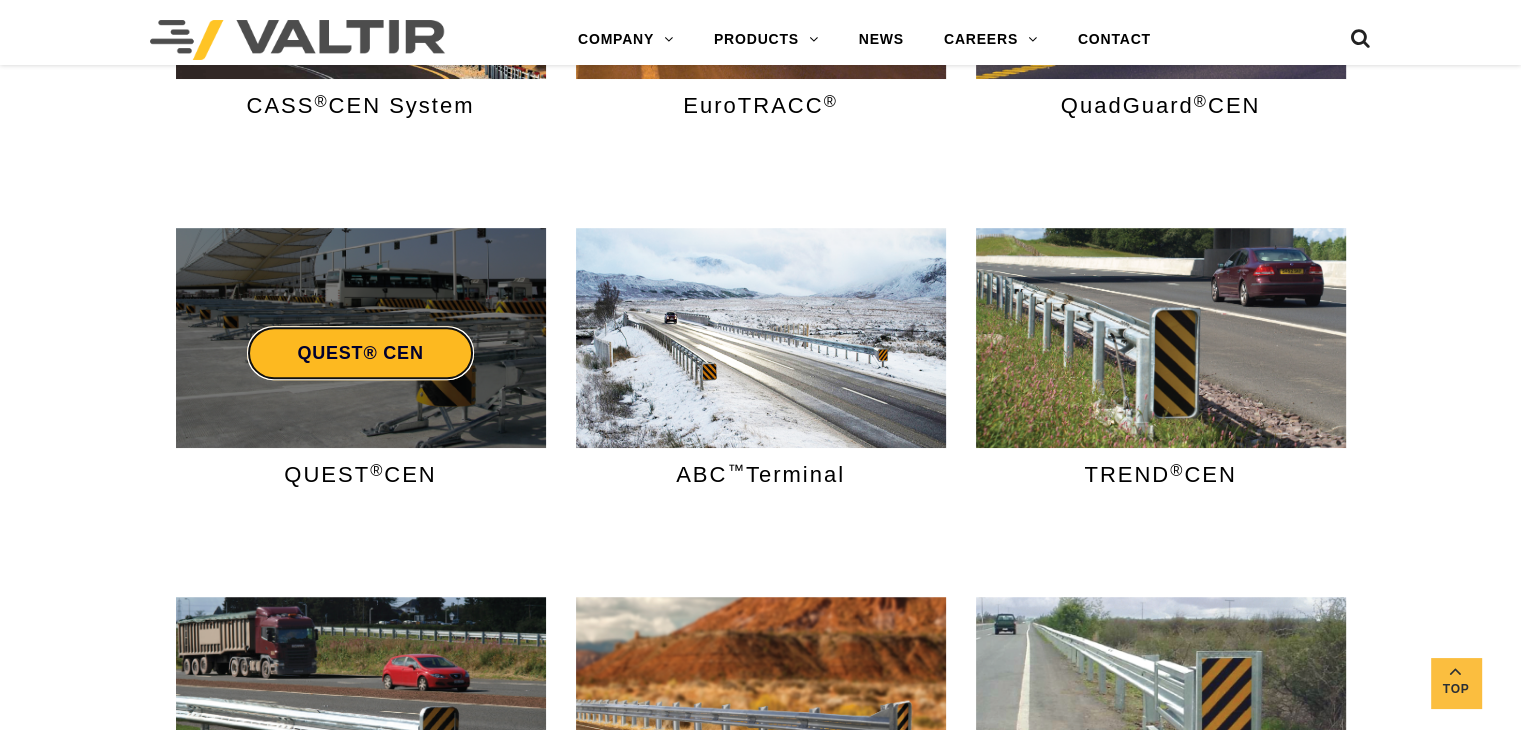 click on "QUEST® CEN" at bounding box center [360, 353] 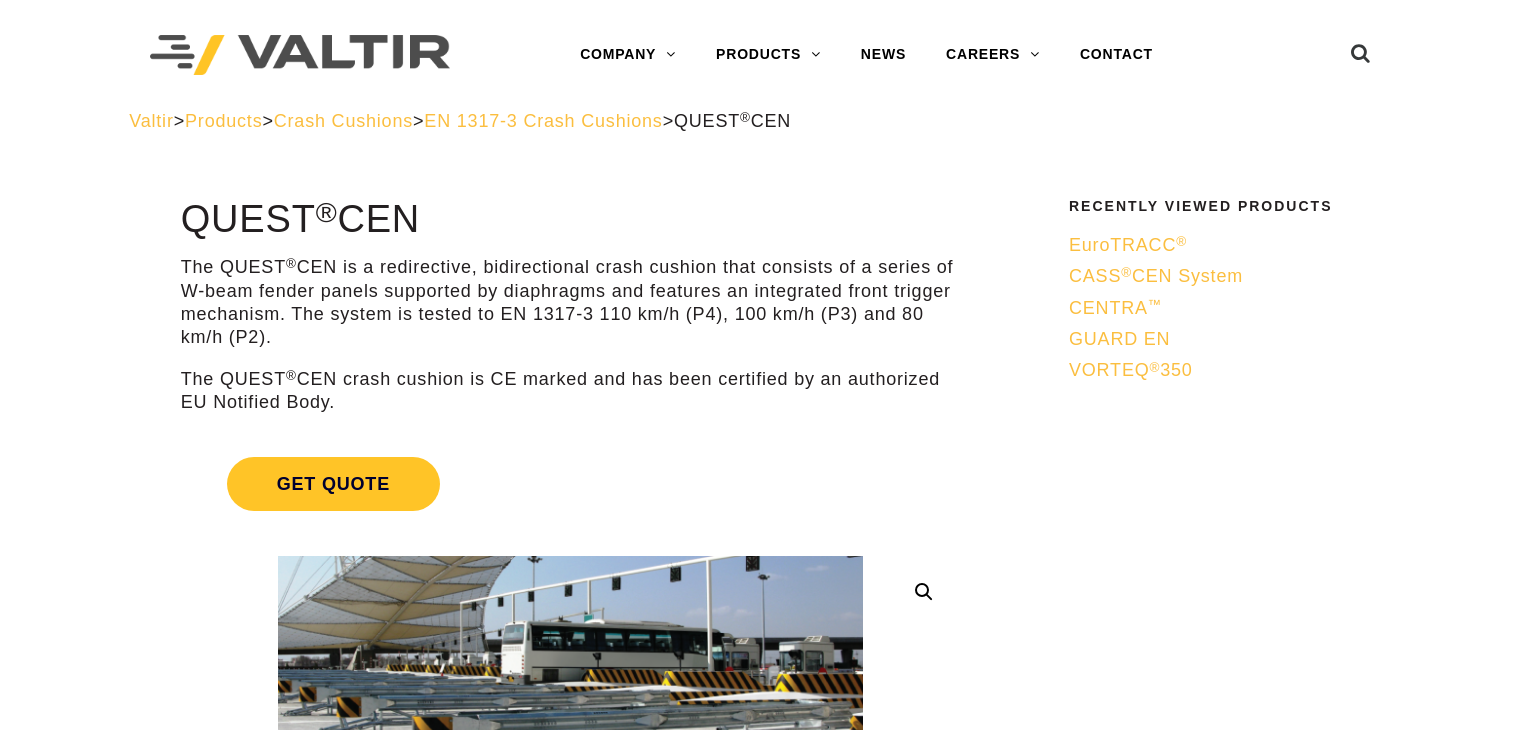 scroll, scrollTop: 0, scrollLeft: 0, axis: both 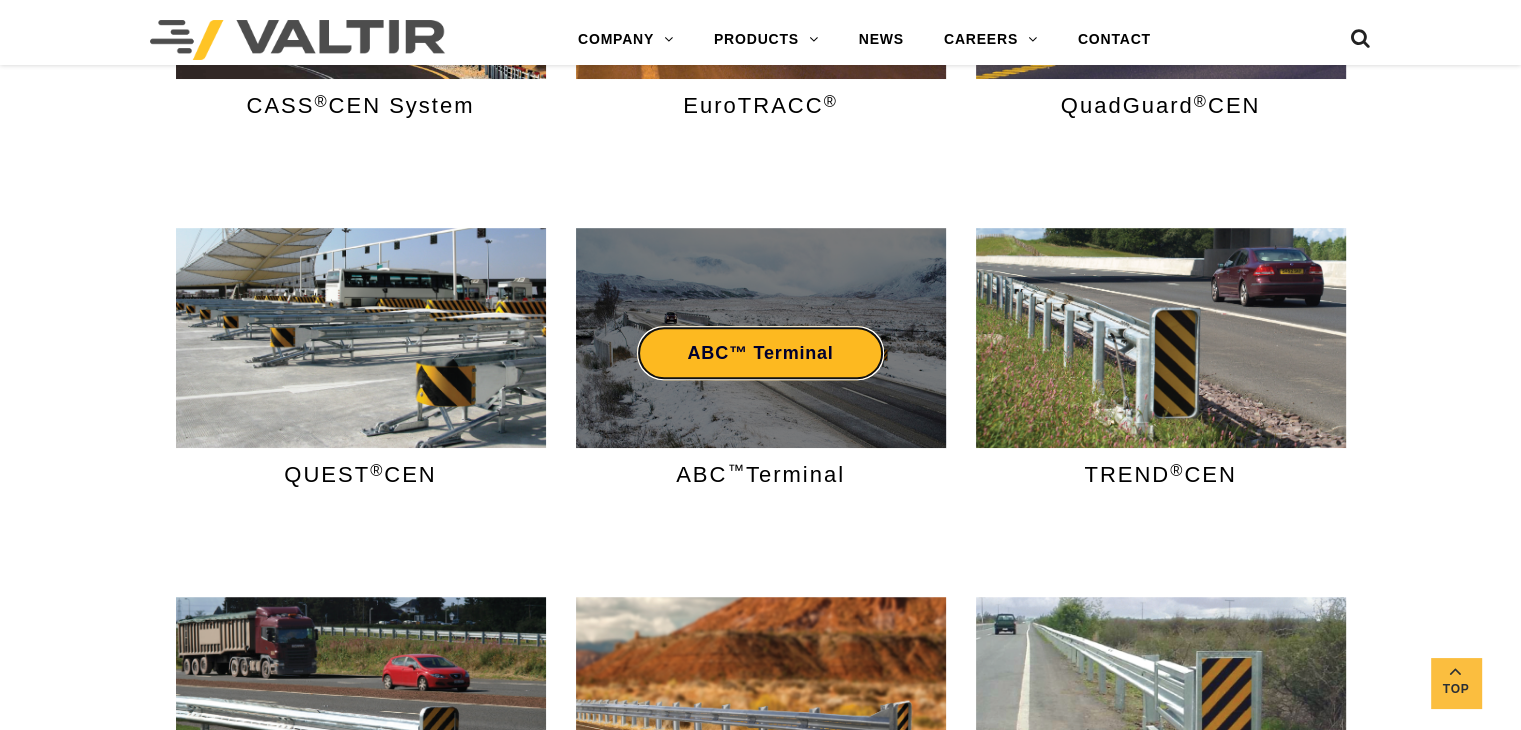 click on "ABC™ Terminal" at bounding box center [760, 353] 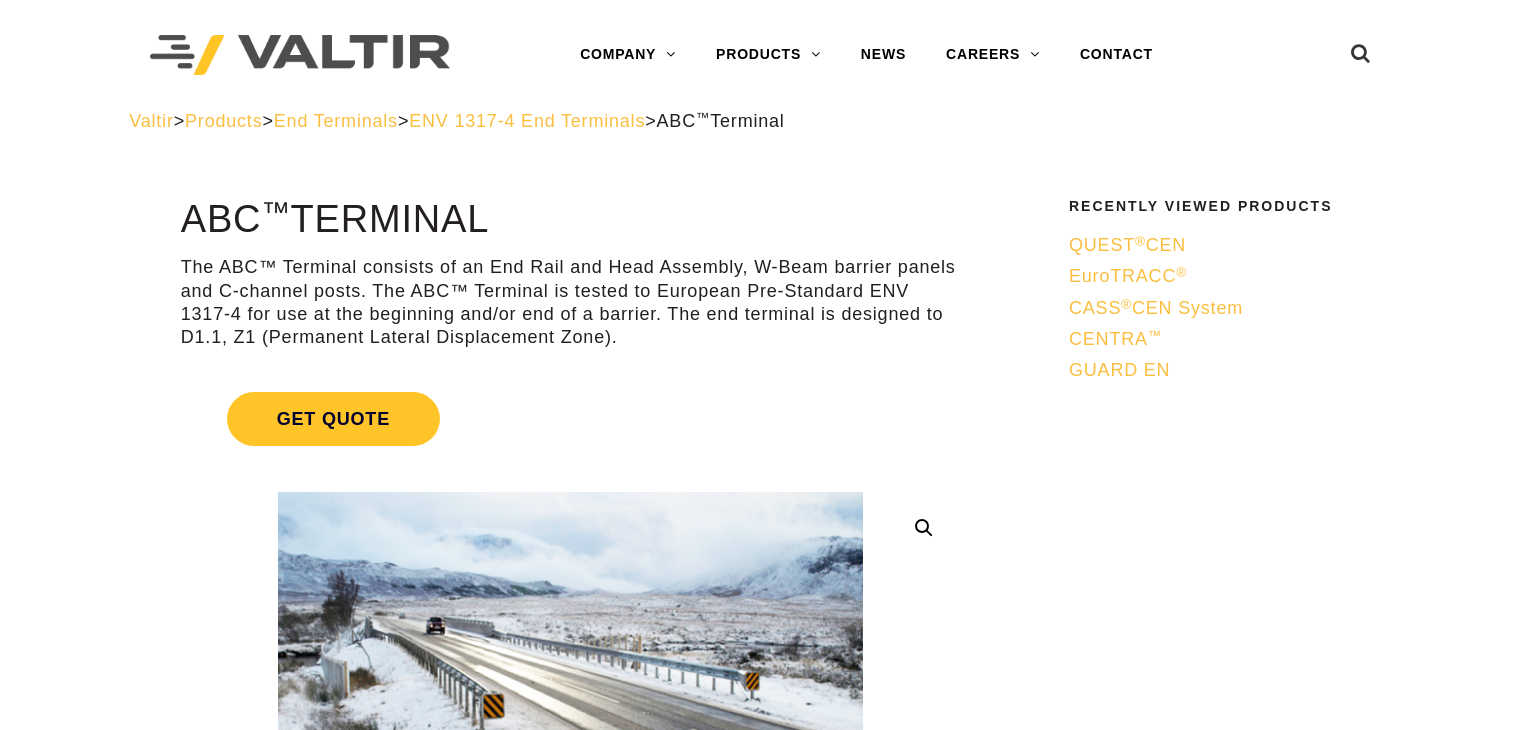 scroll, scrollTop: 0, scrollLeft: 0, axis: both 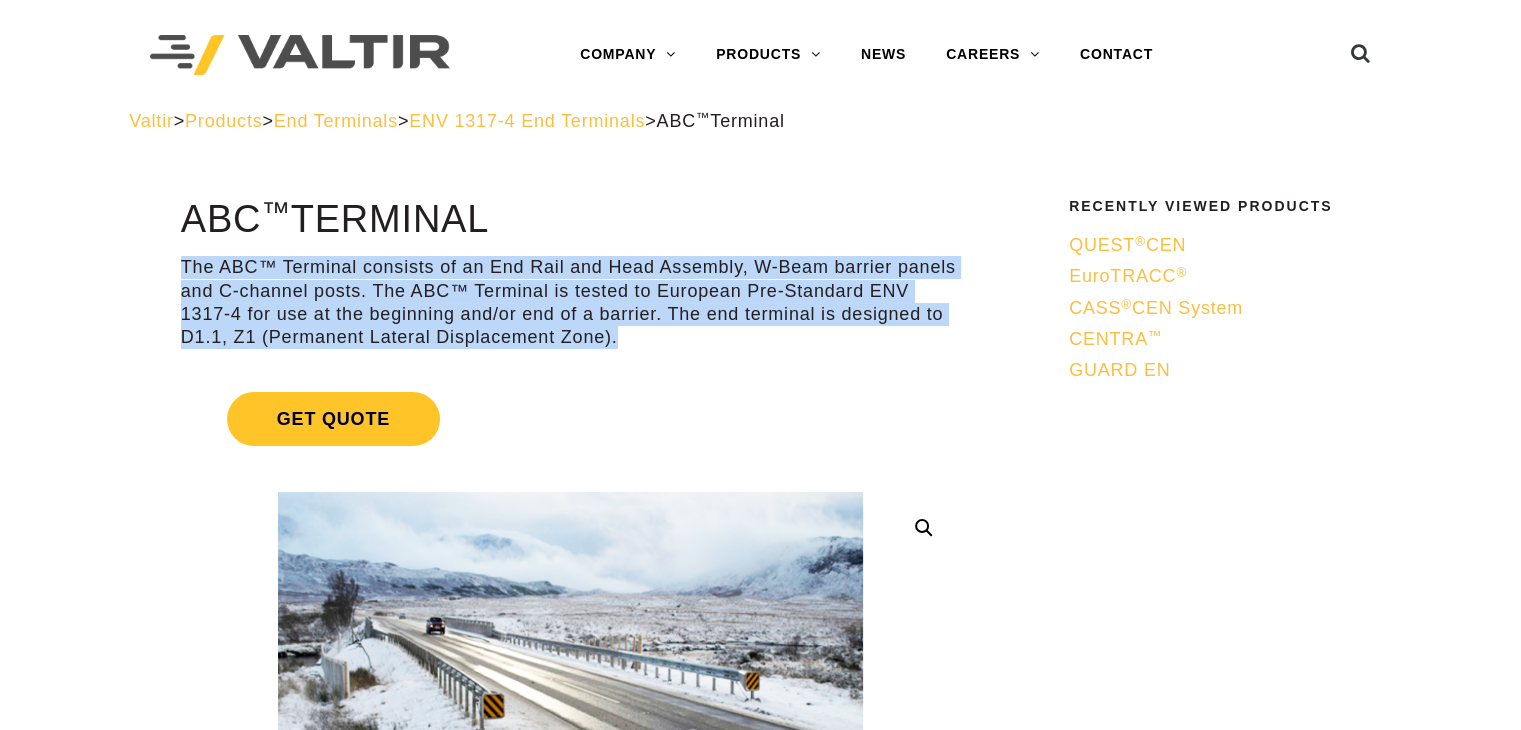 drag, startPoint x: 600, startPoint y: 323, endPoint x: 163, endPoint y: 270, distance: 440.20224 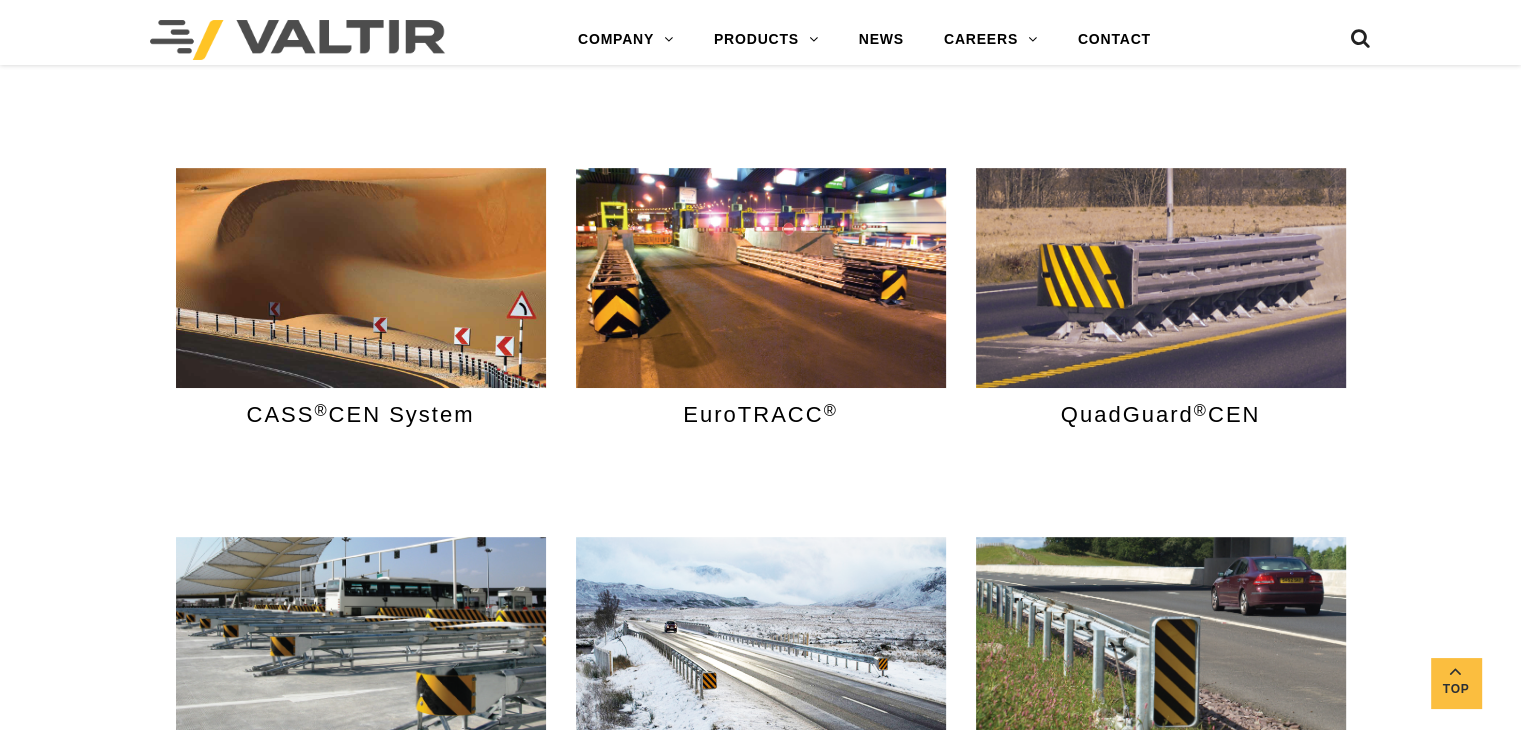 scroll, scrollTop: 0, scrollLeft: 0, axis: both 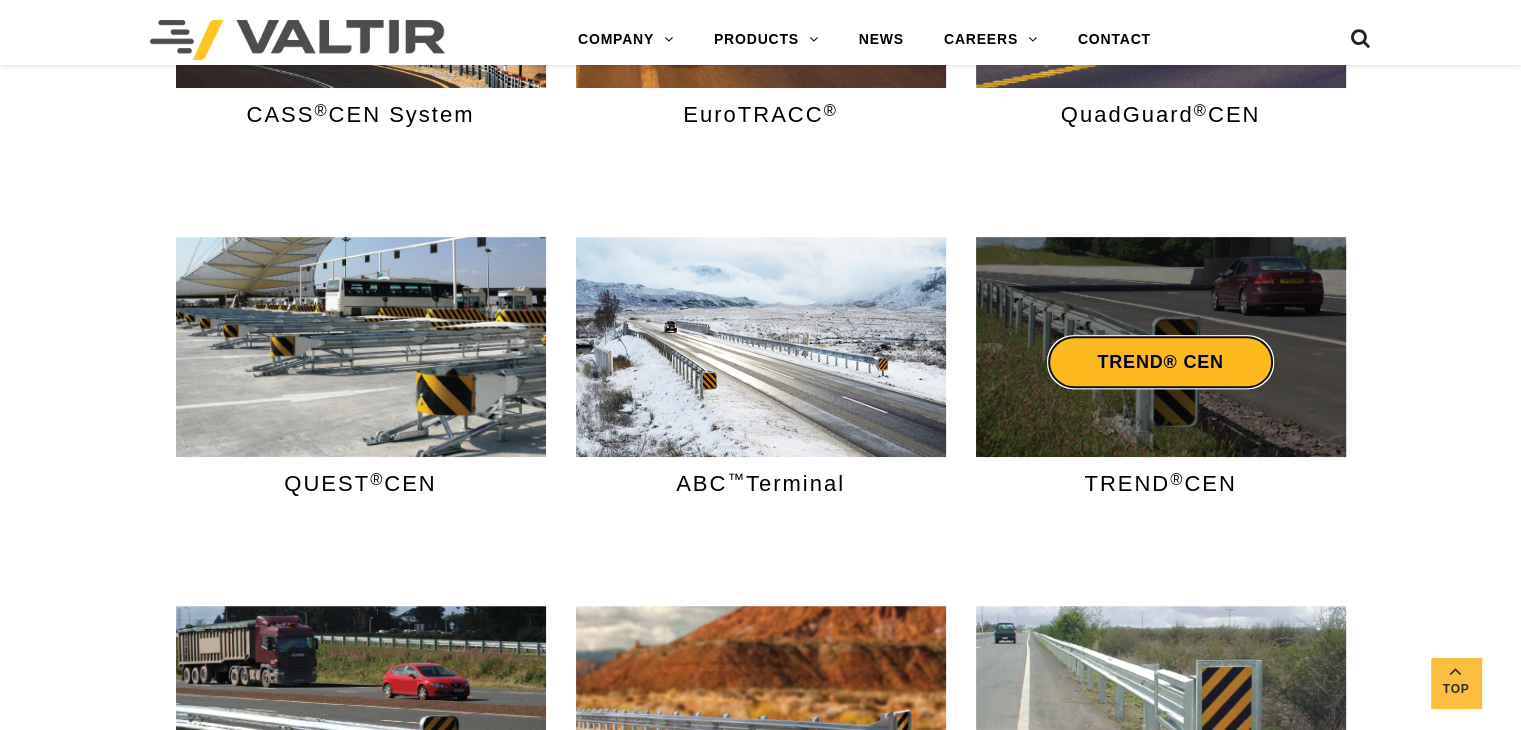 click on "TREND® CEN" at bounding box center (1160, 362) 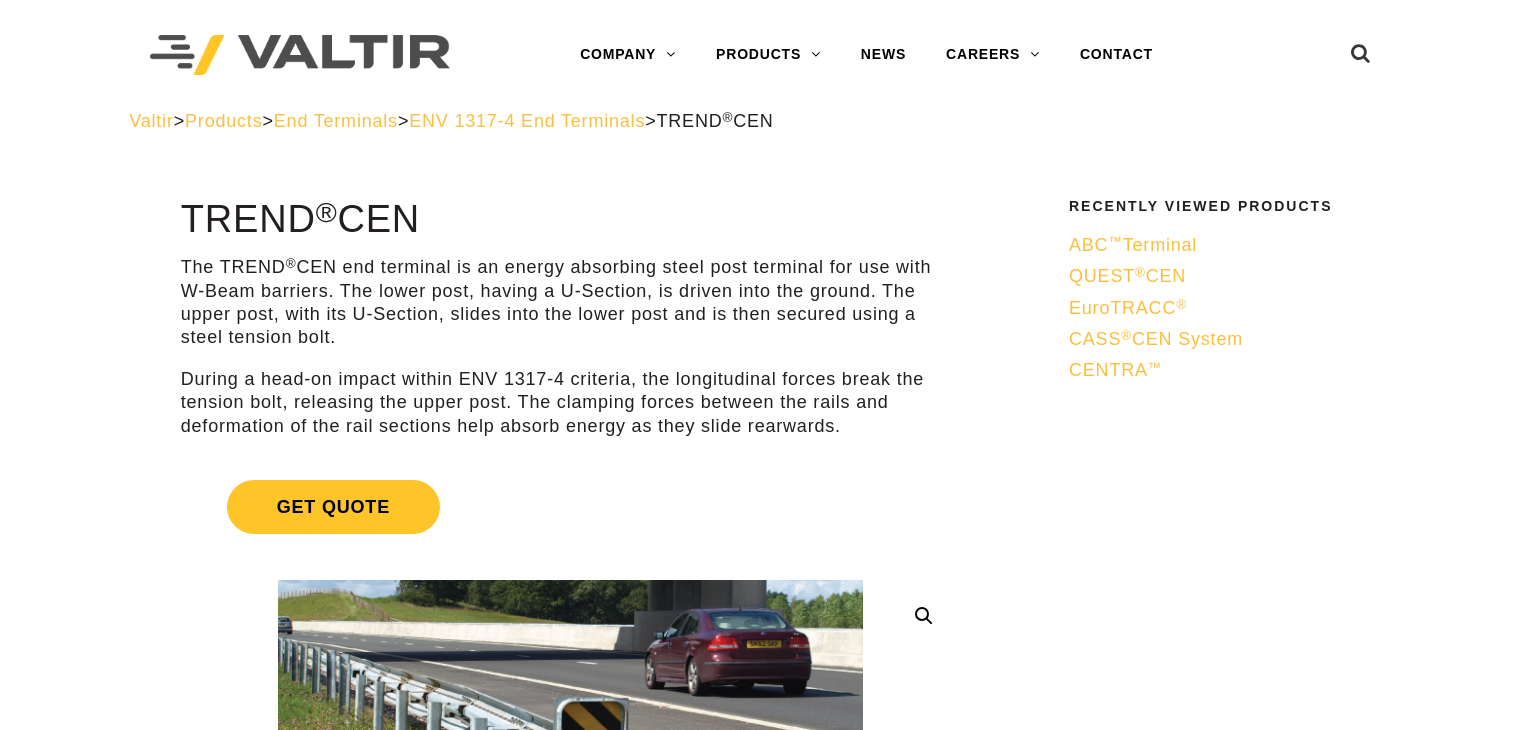 scroll, scrollTop: 0, scrollLeft: 0, axis: both 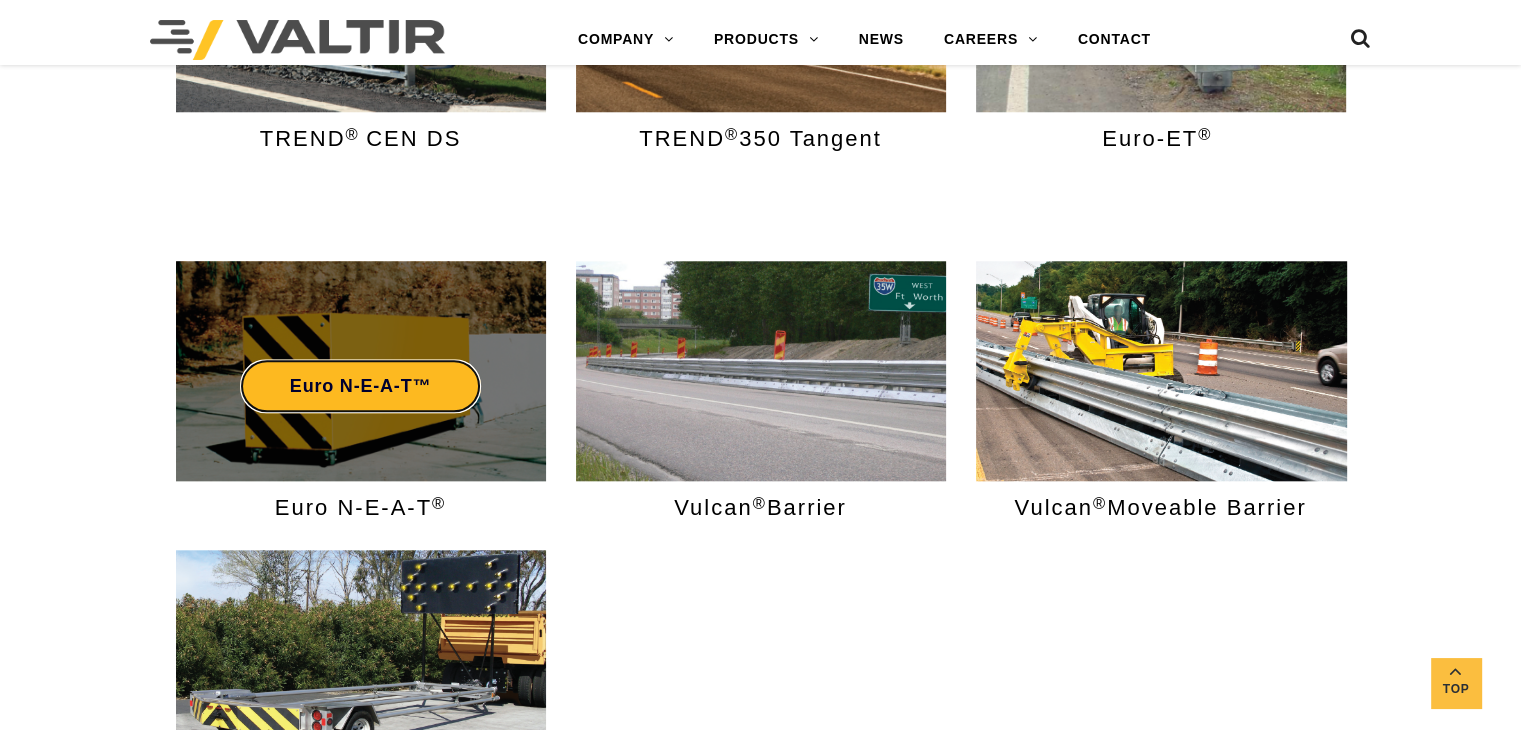 click on "Euro N-E-A-T™" at bounding box center [360, 386] 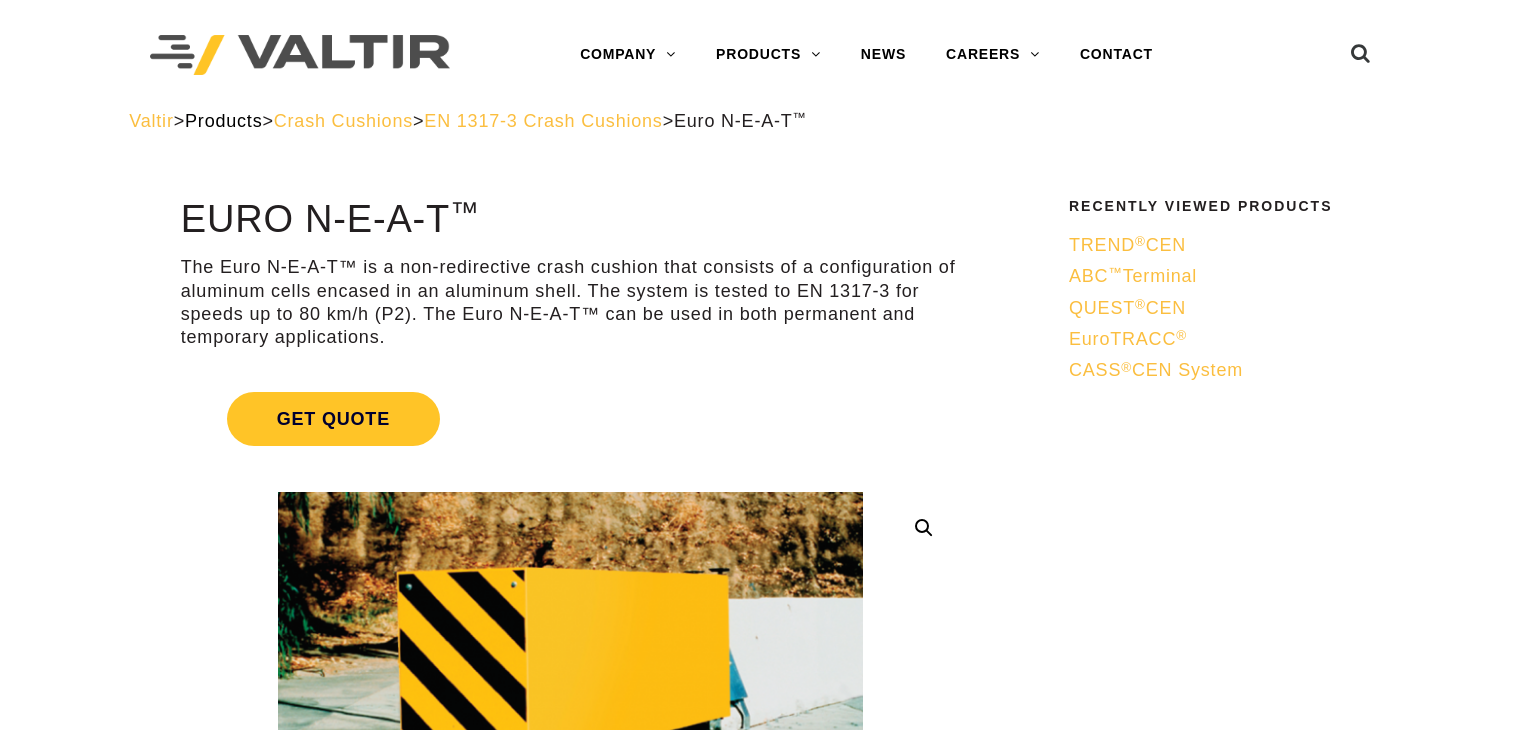 scroll, scrollTop: 0, scrollLeft: 0, axis: both 